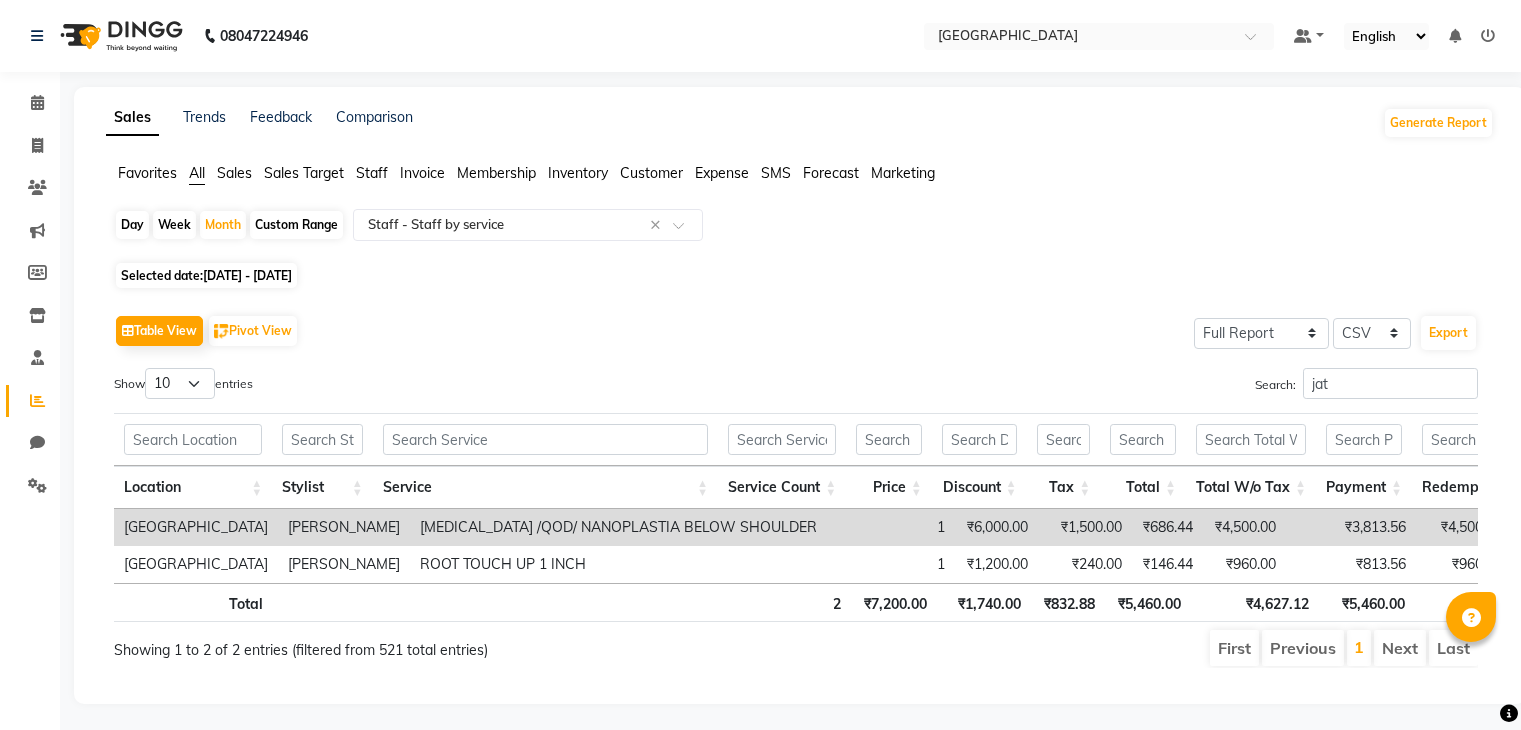 select on "full_report" 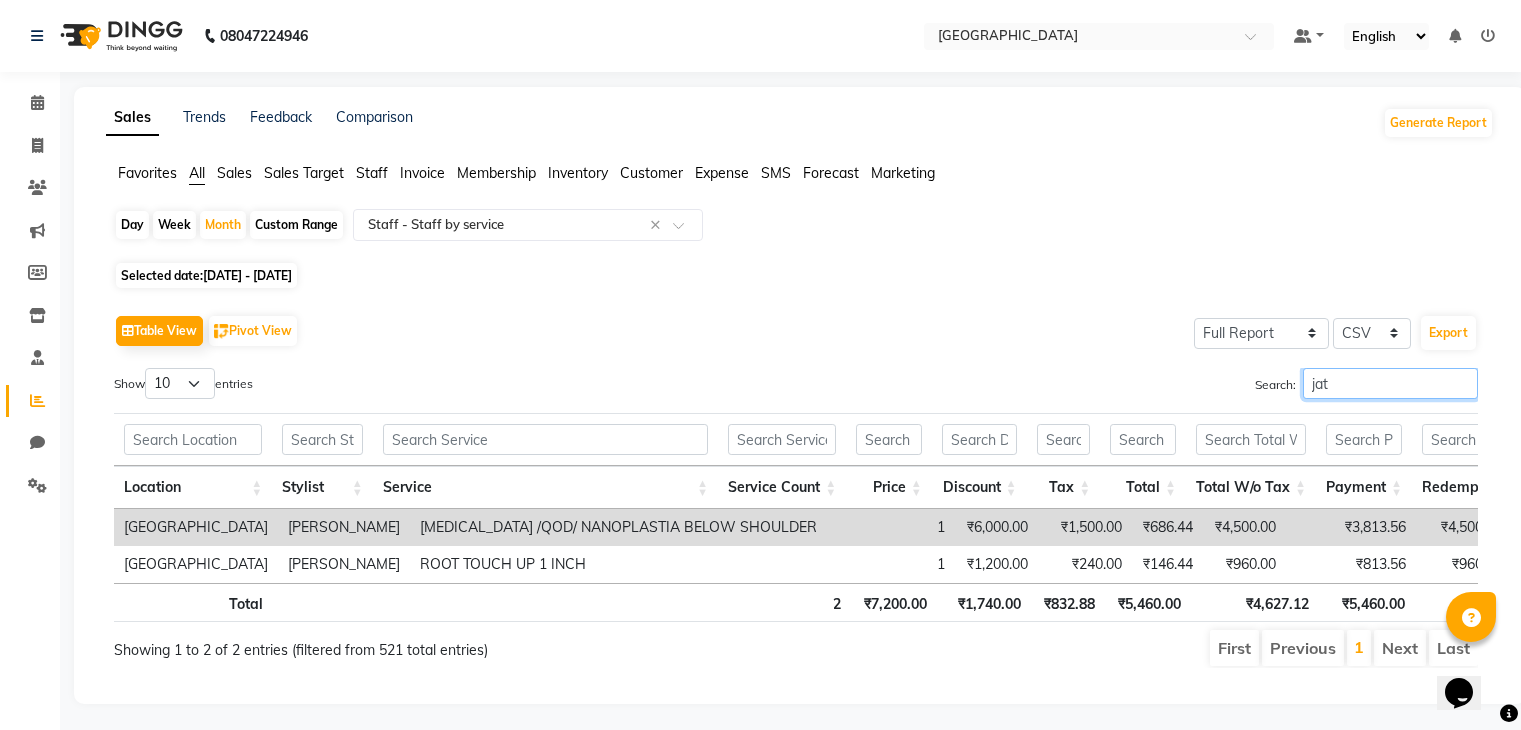 scroll, scrollTop: 0, scrollLeft: 0, axis: both 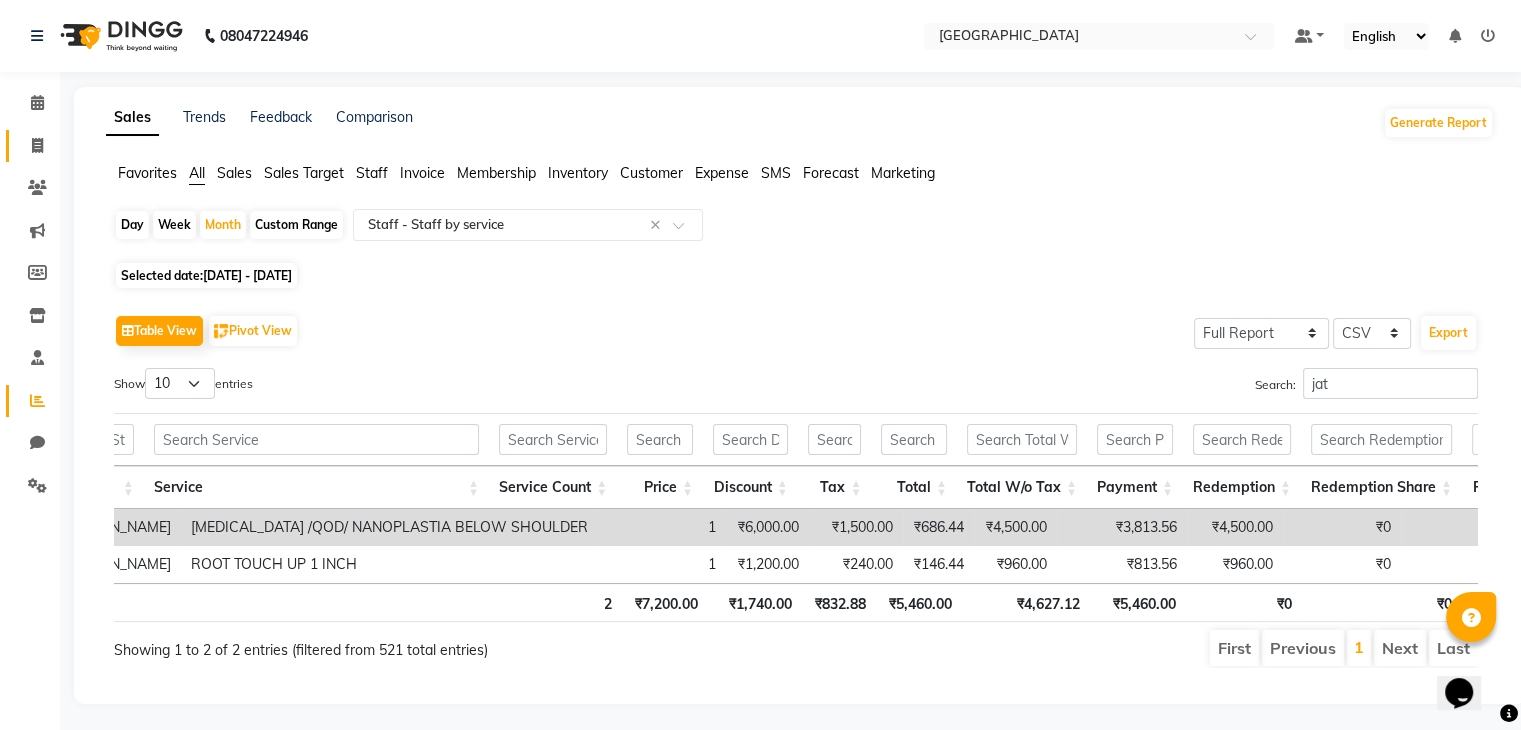click on "Invoice" 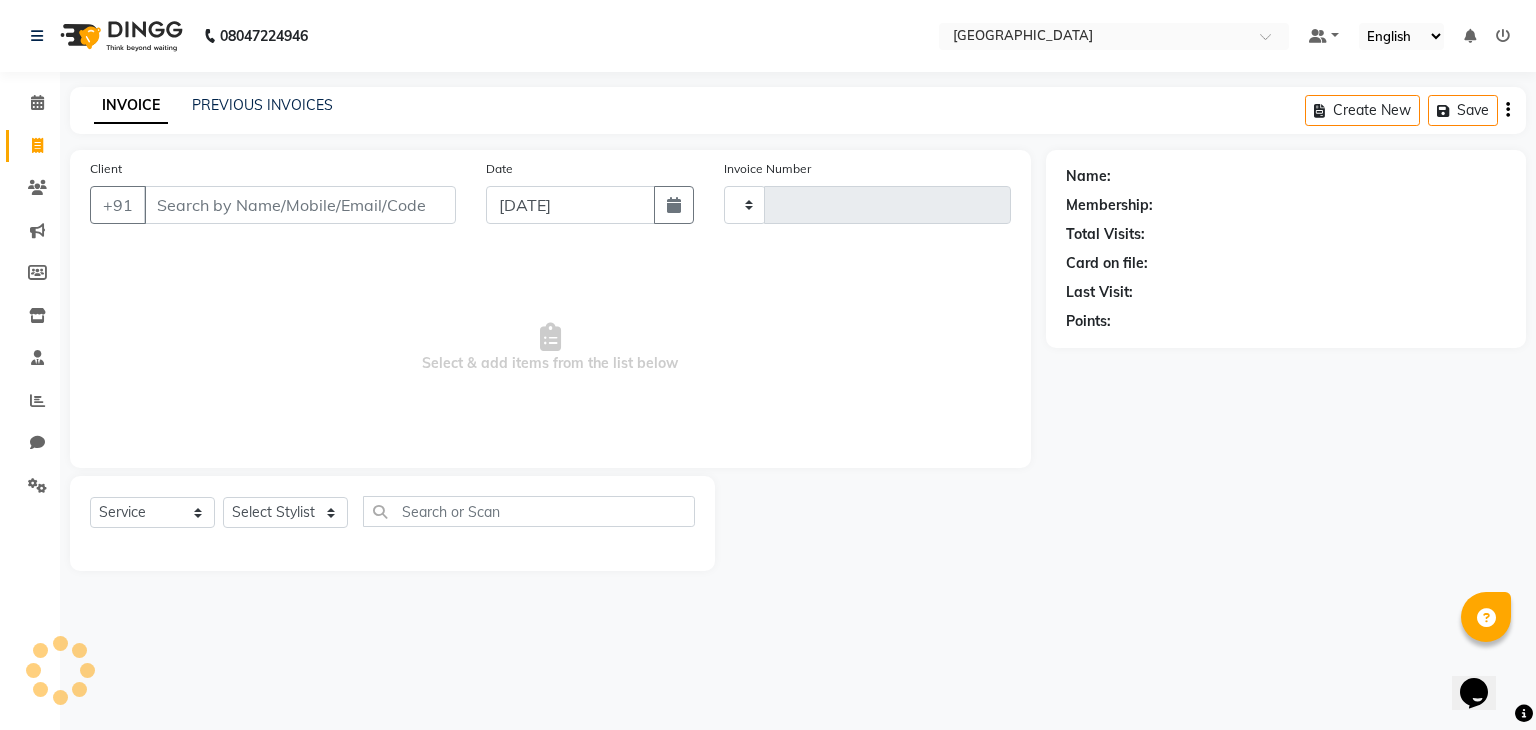 type on "1702" 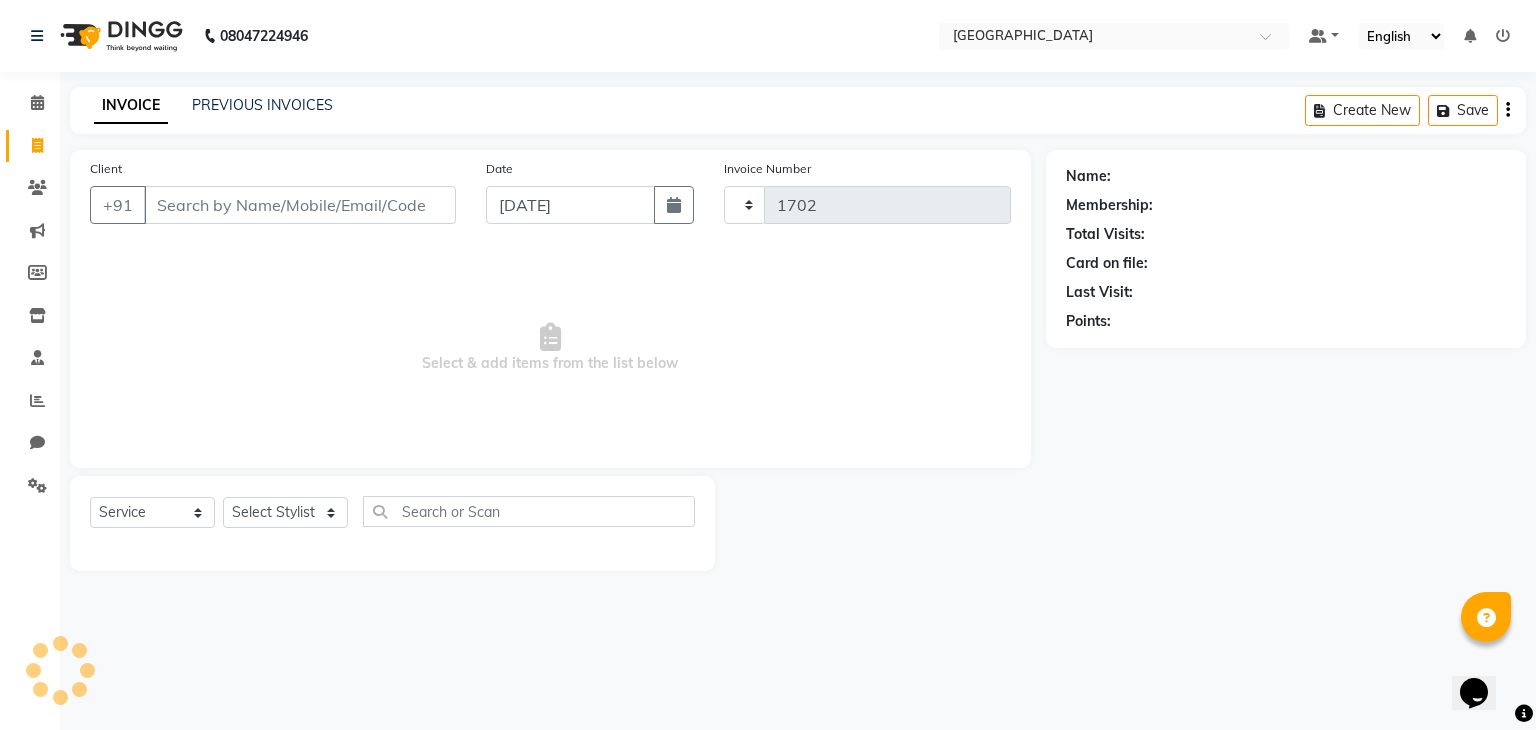 select on "8096" 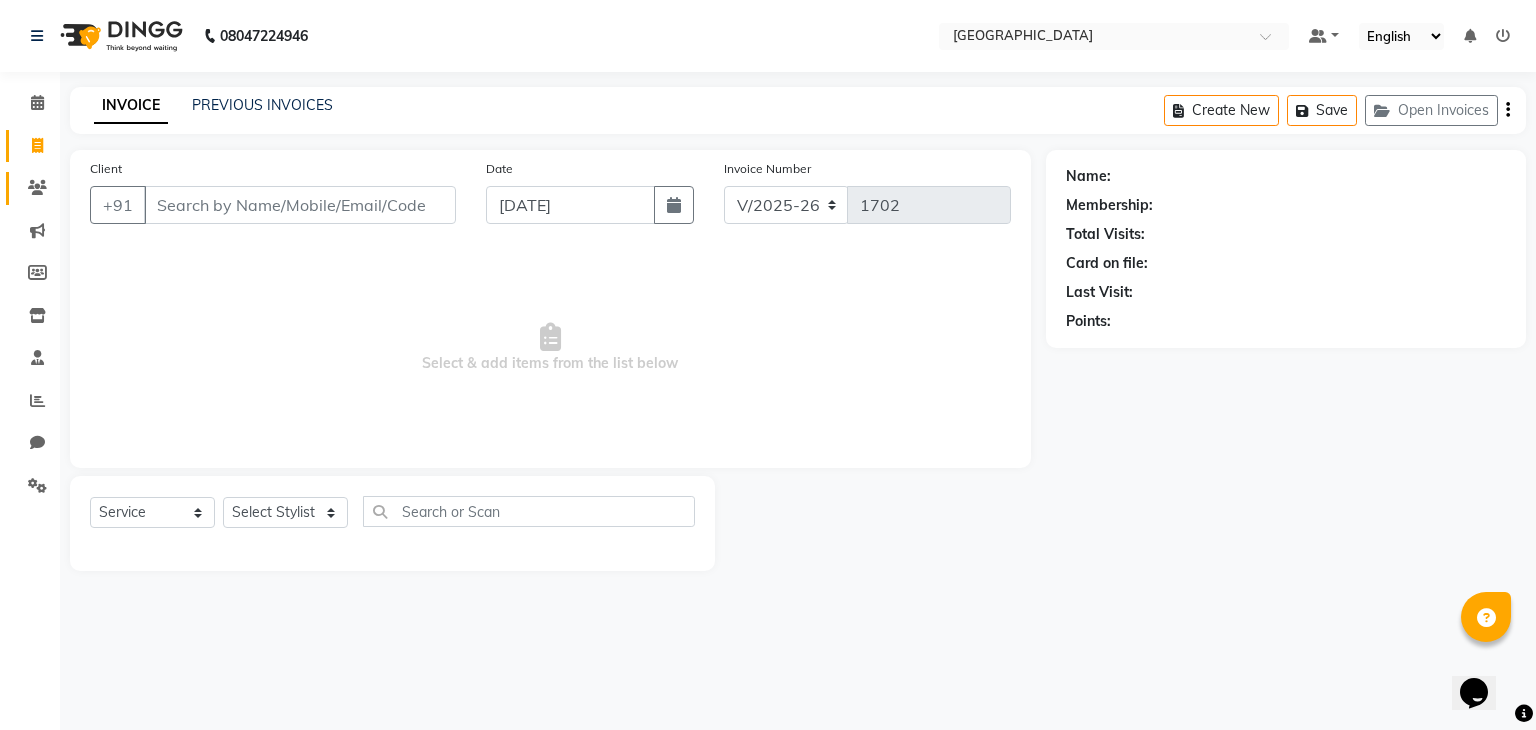 click on "Clients" 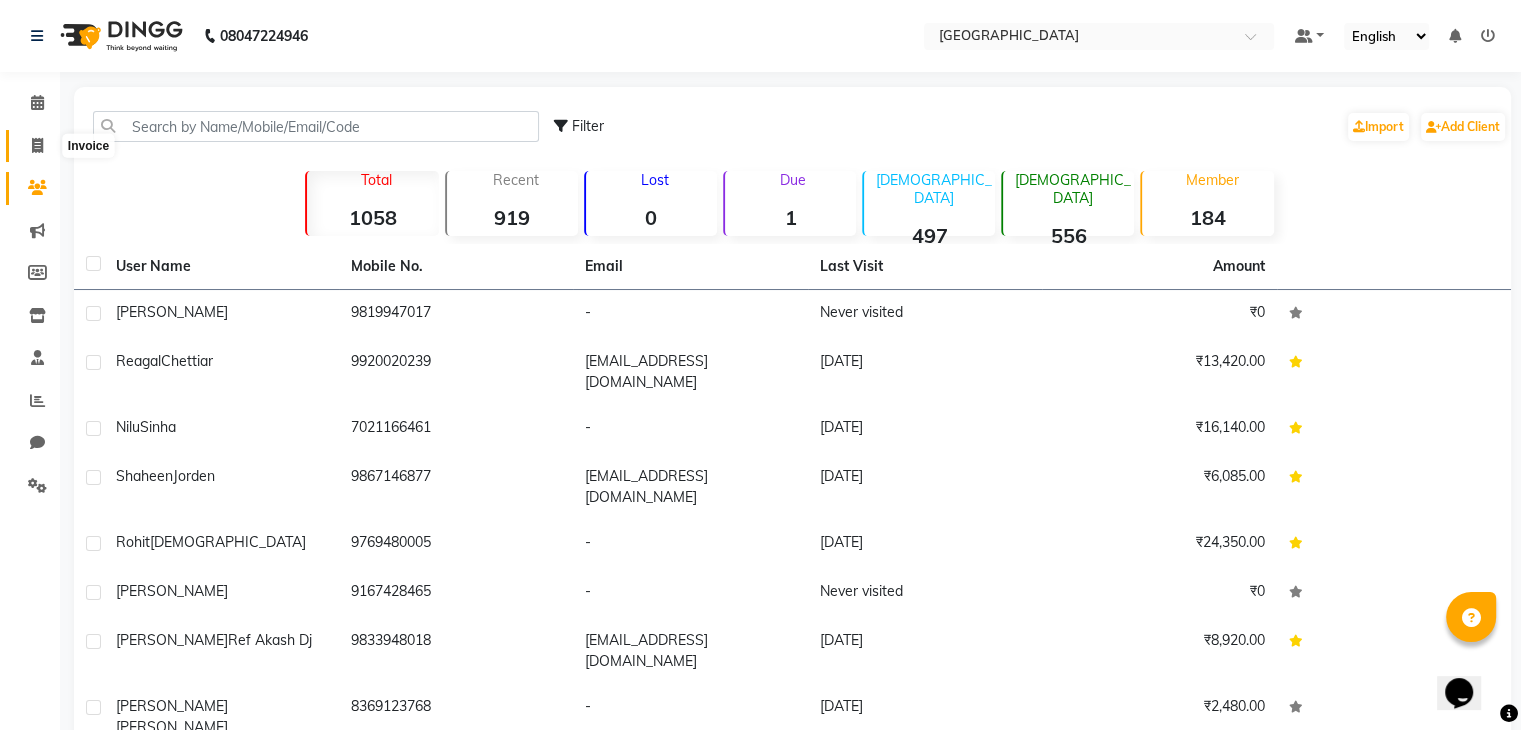 click 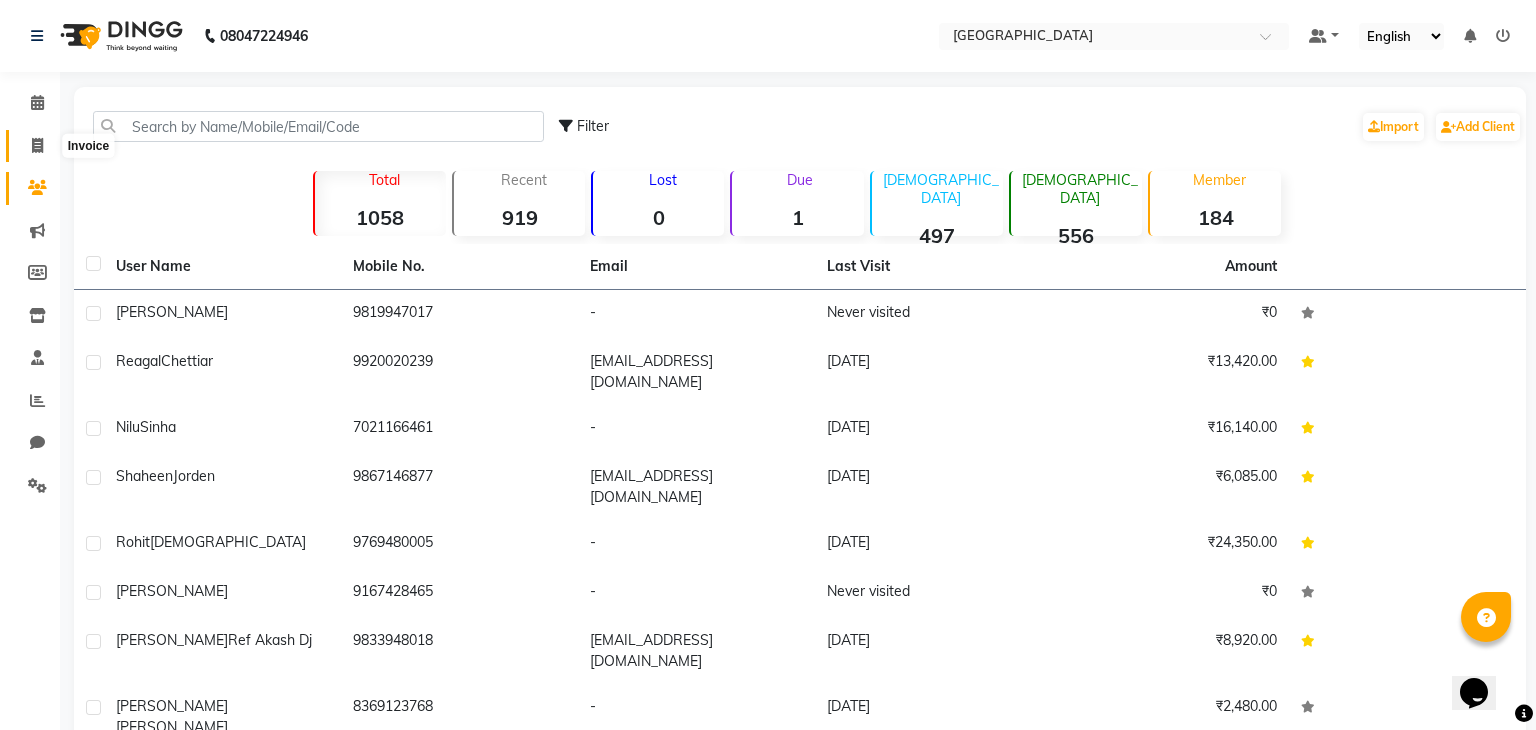 select on "service" 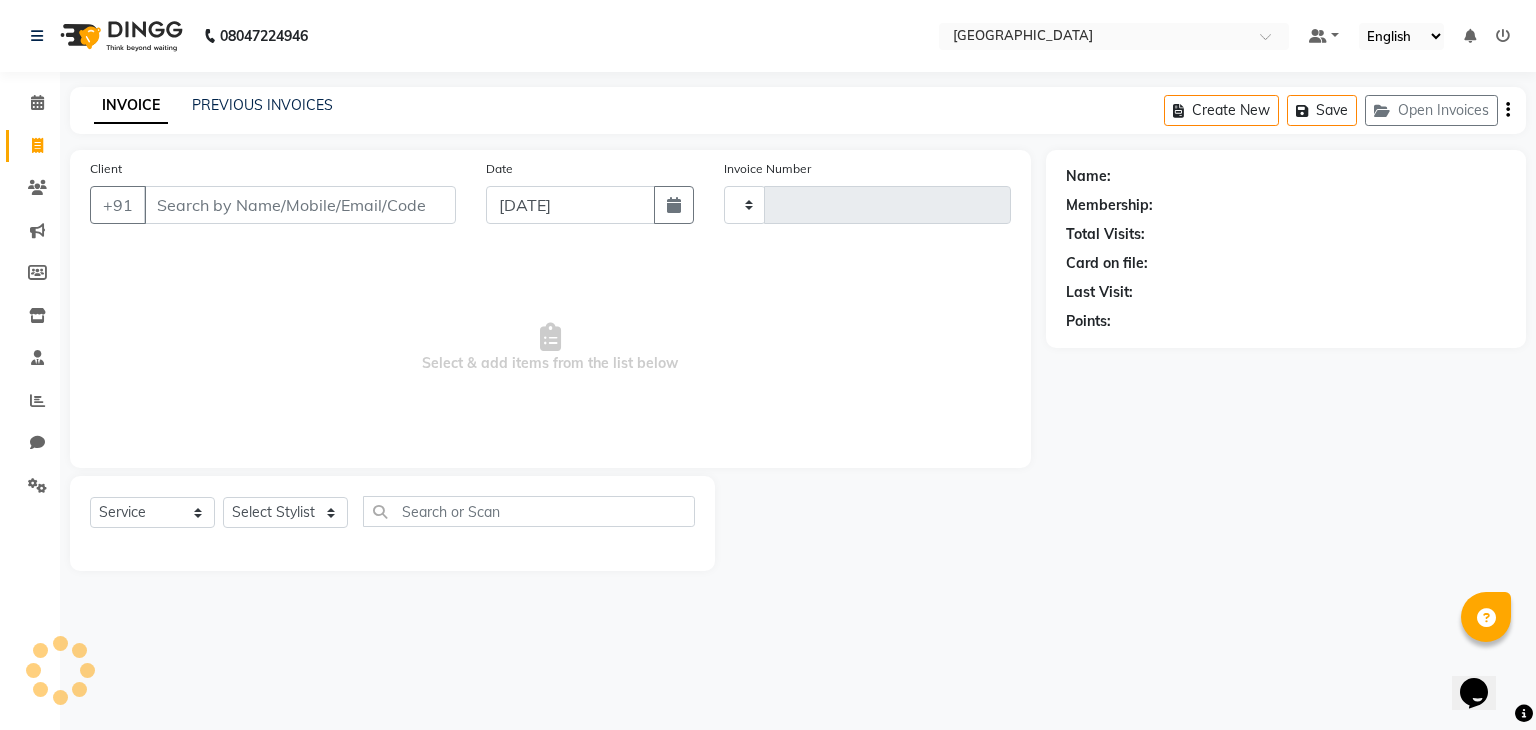 type on "1702" 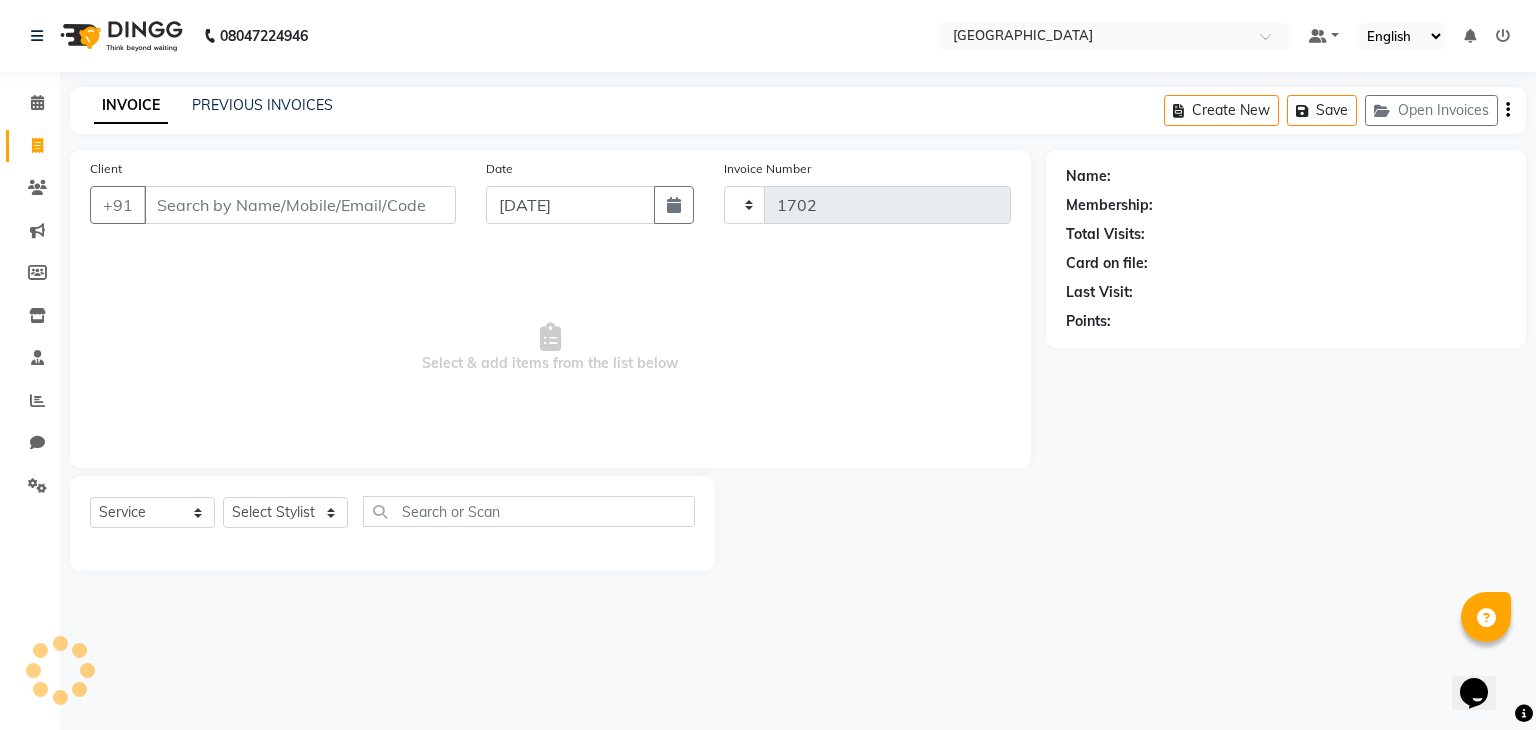 select on "8096" 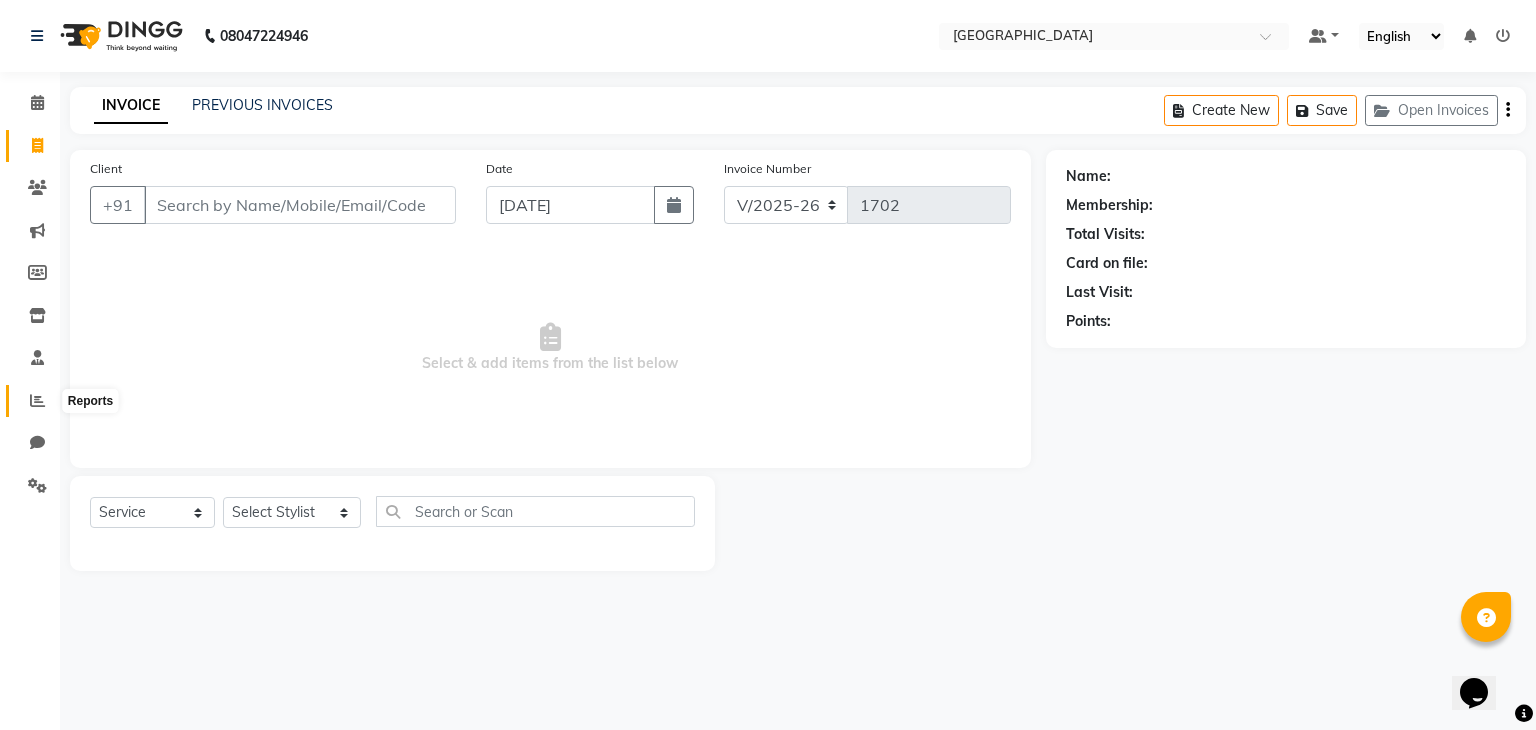 click 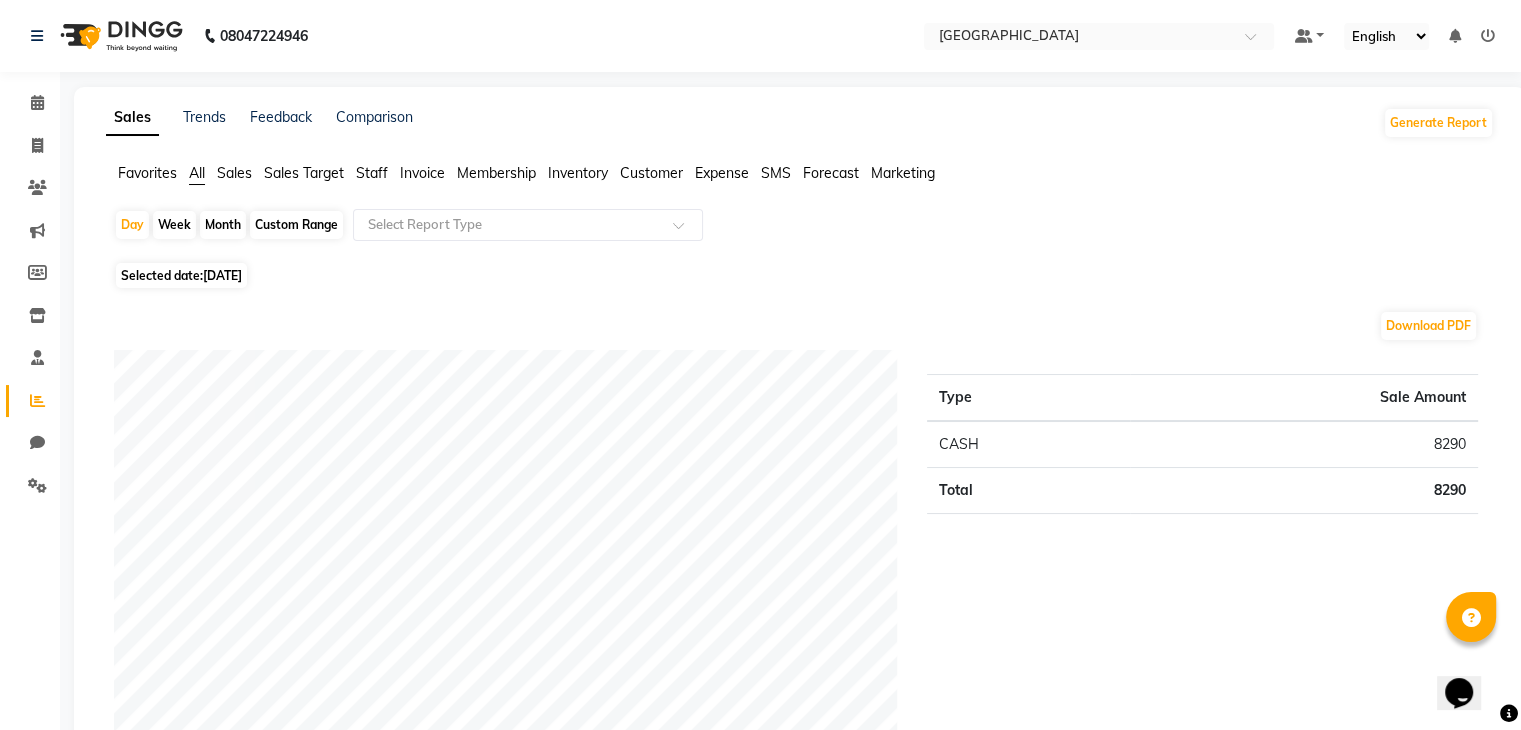 click on "Month" 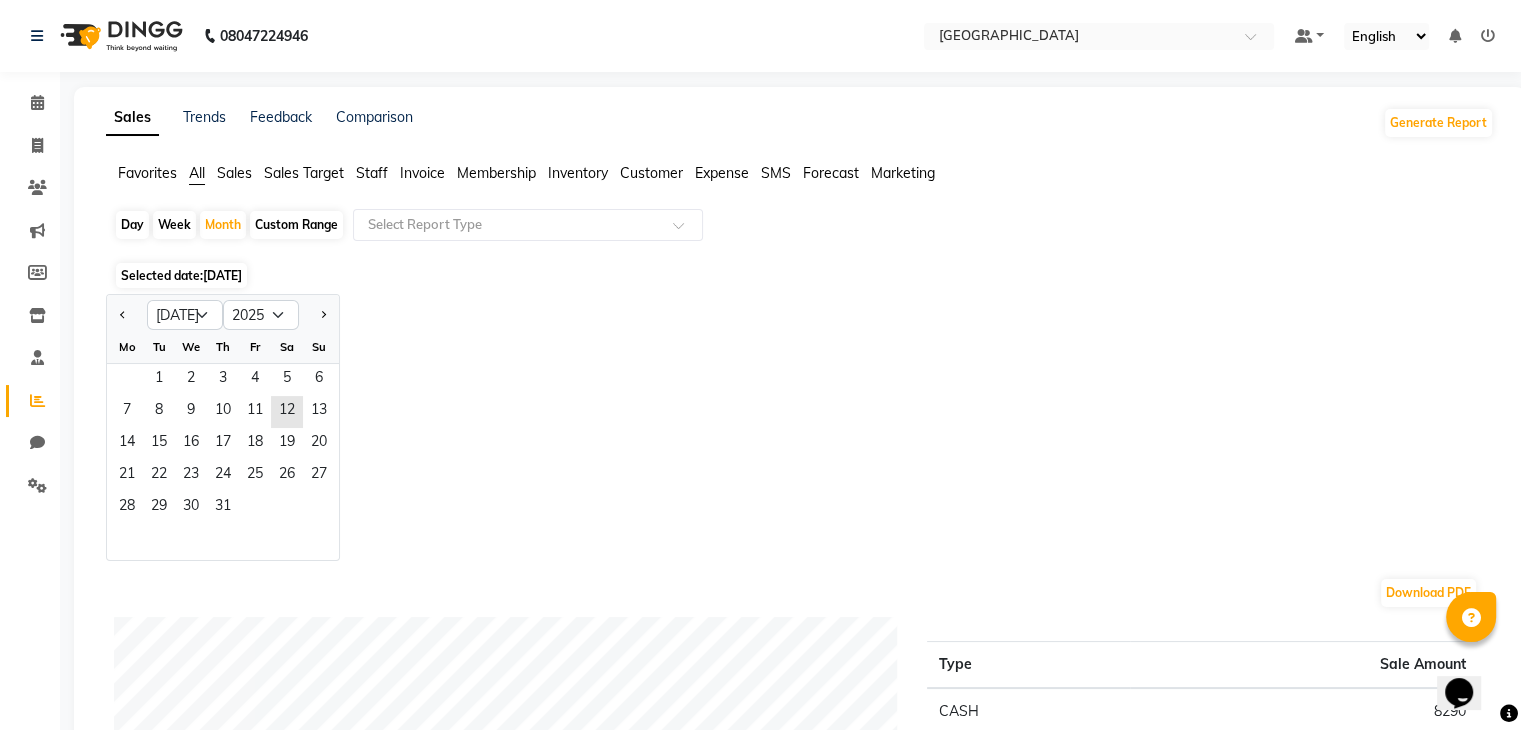 click on "Custom Range" 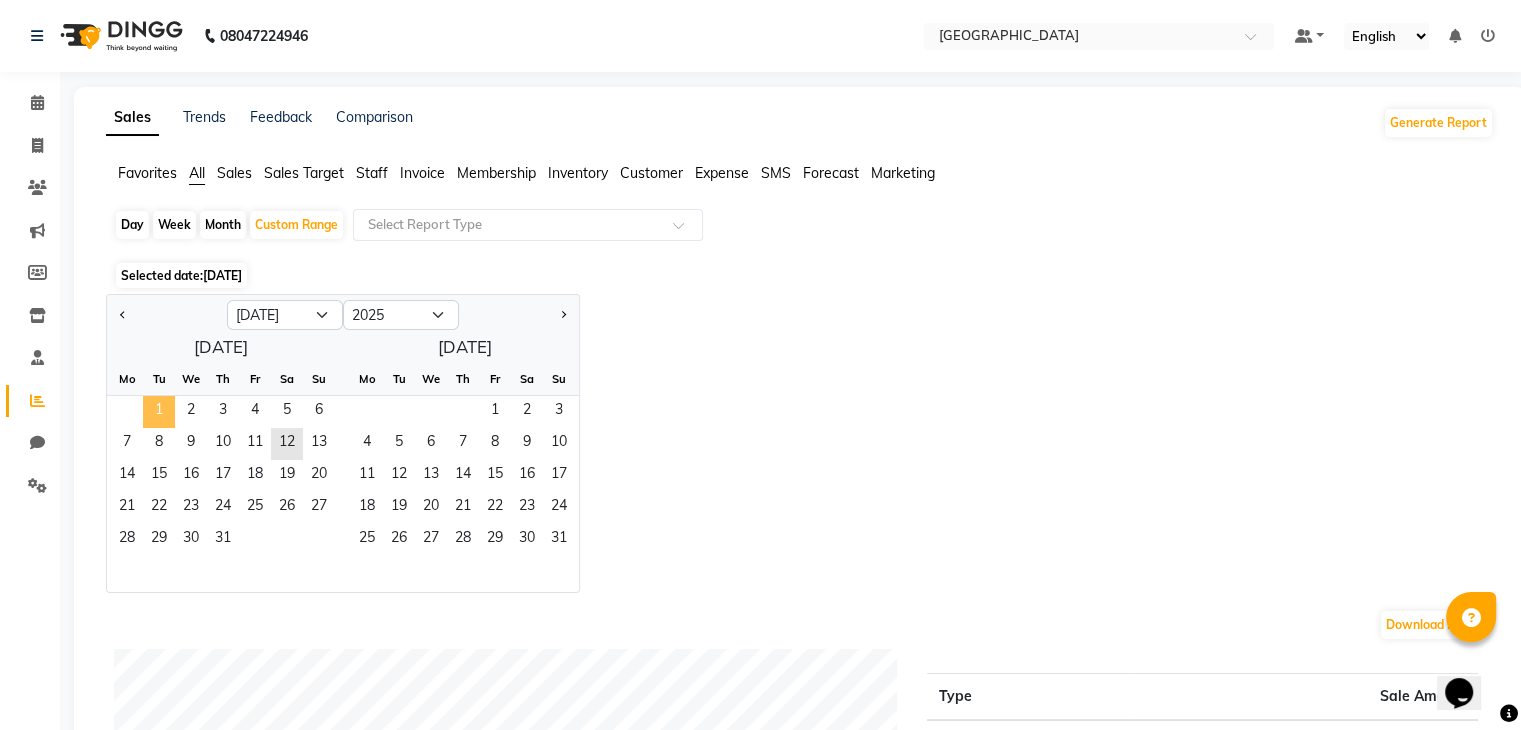 click on "1" 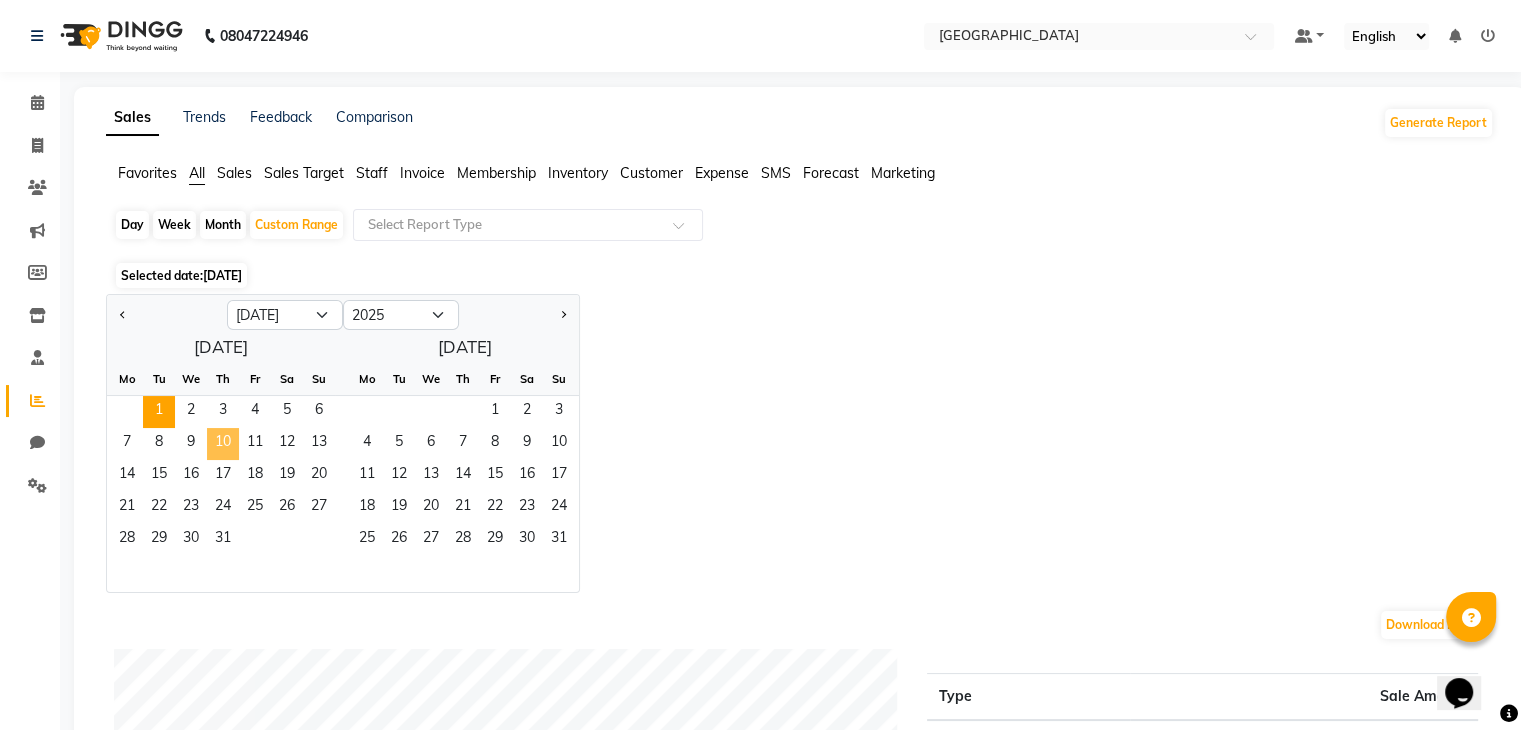 click on "10" 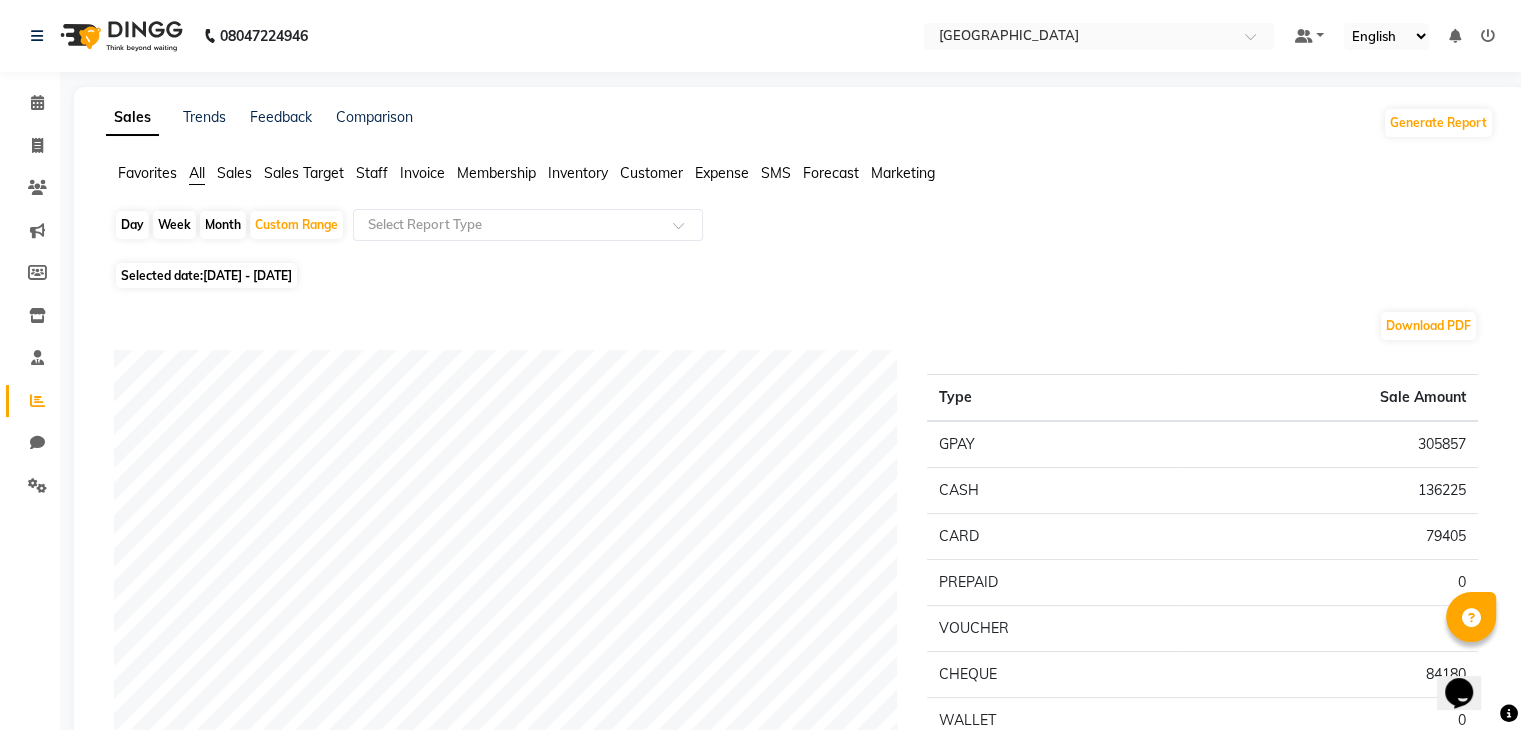 click on "[DATE] - [DATE]" 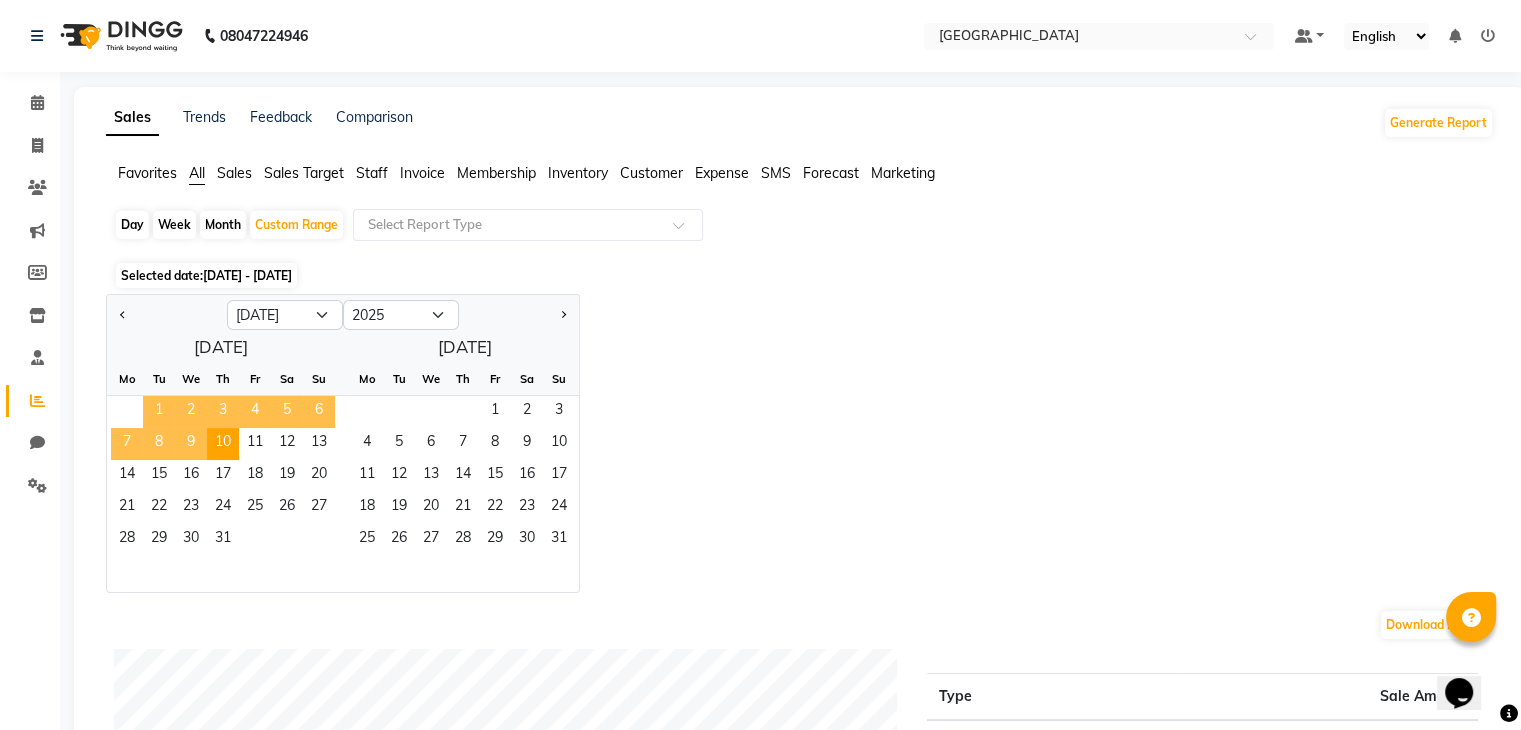 click on "1" 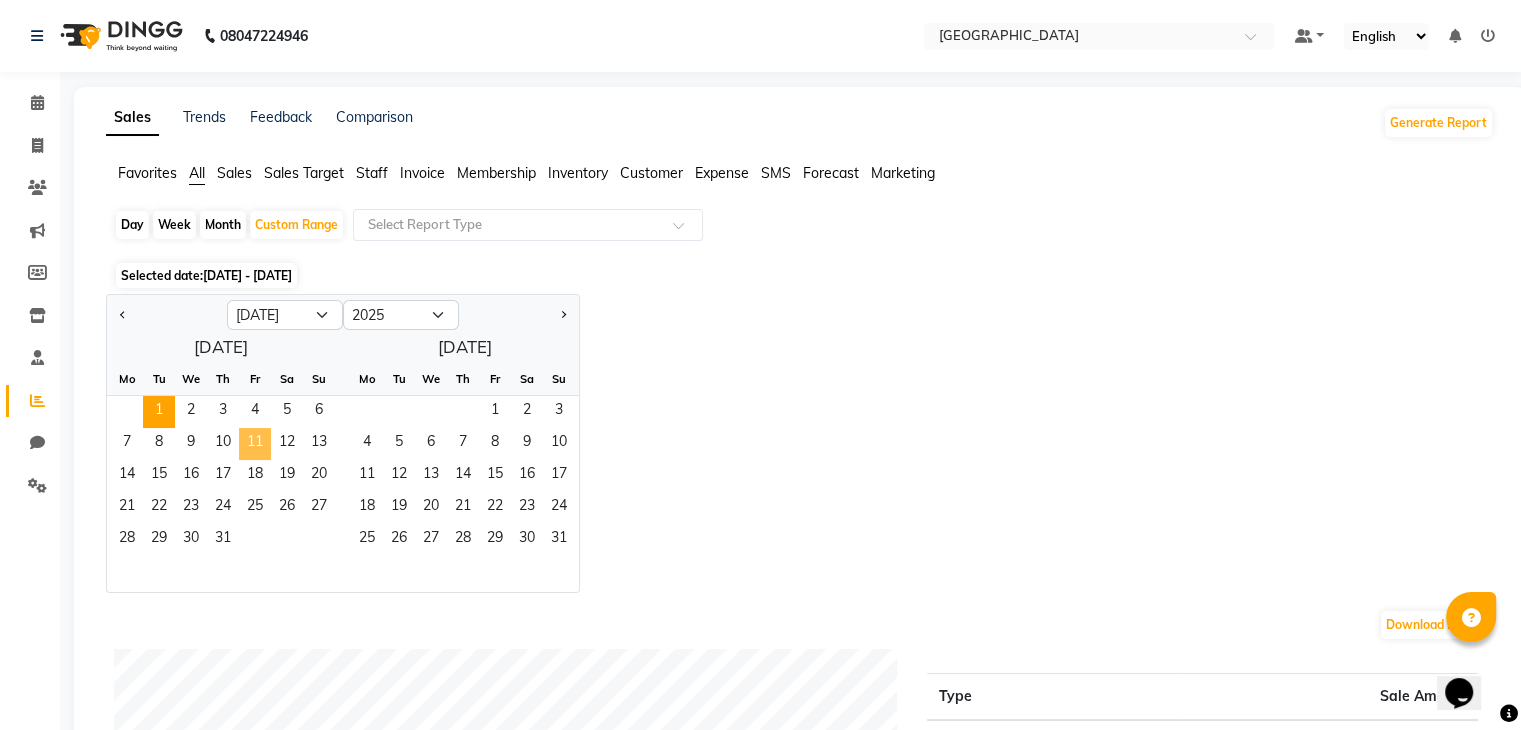 click on "11" 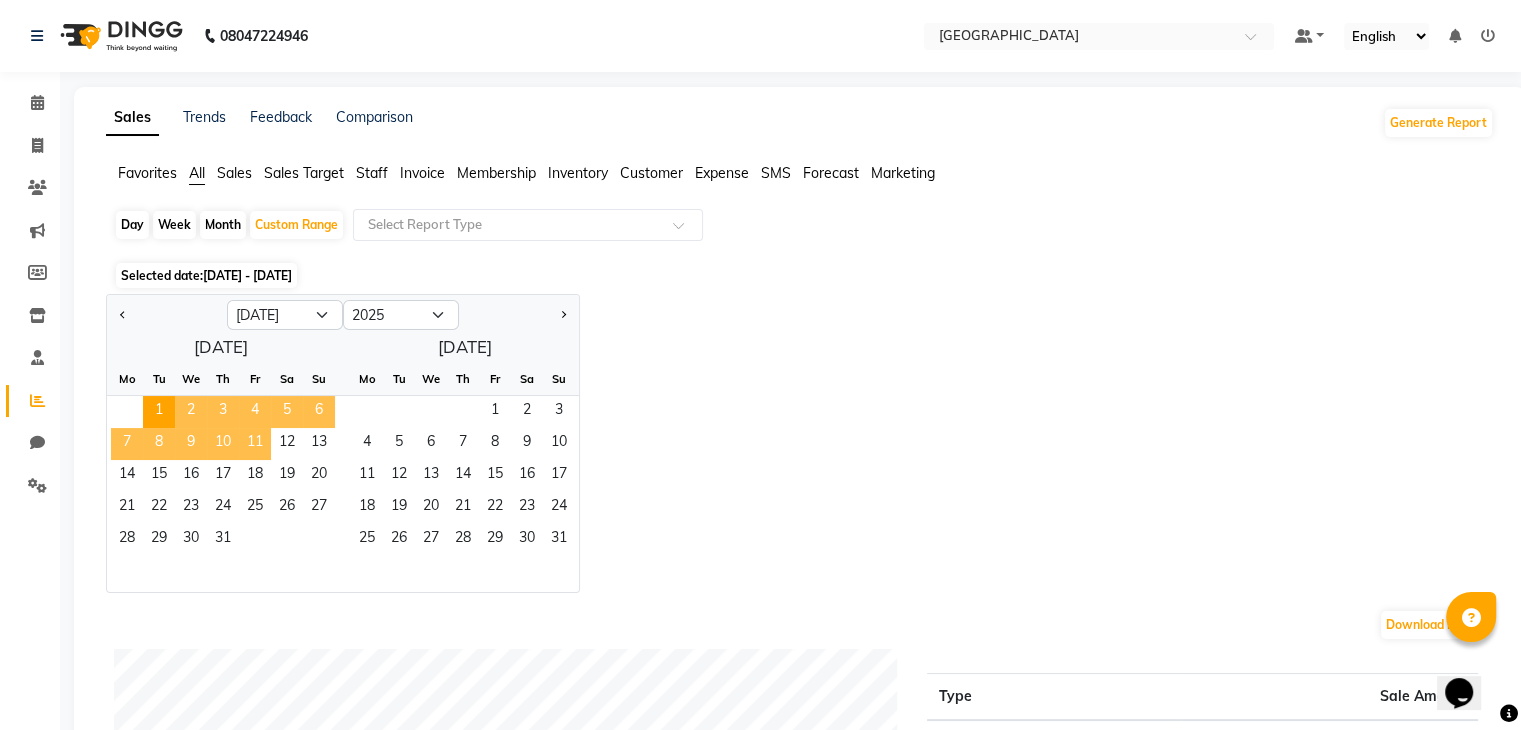 click on "11" 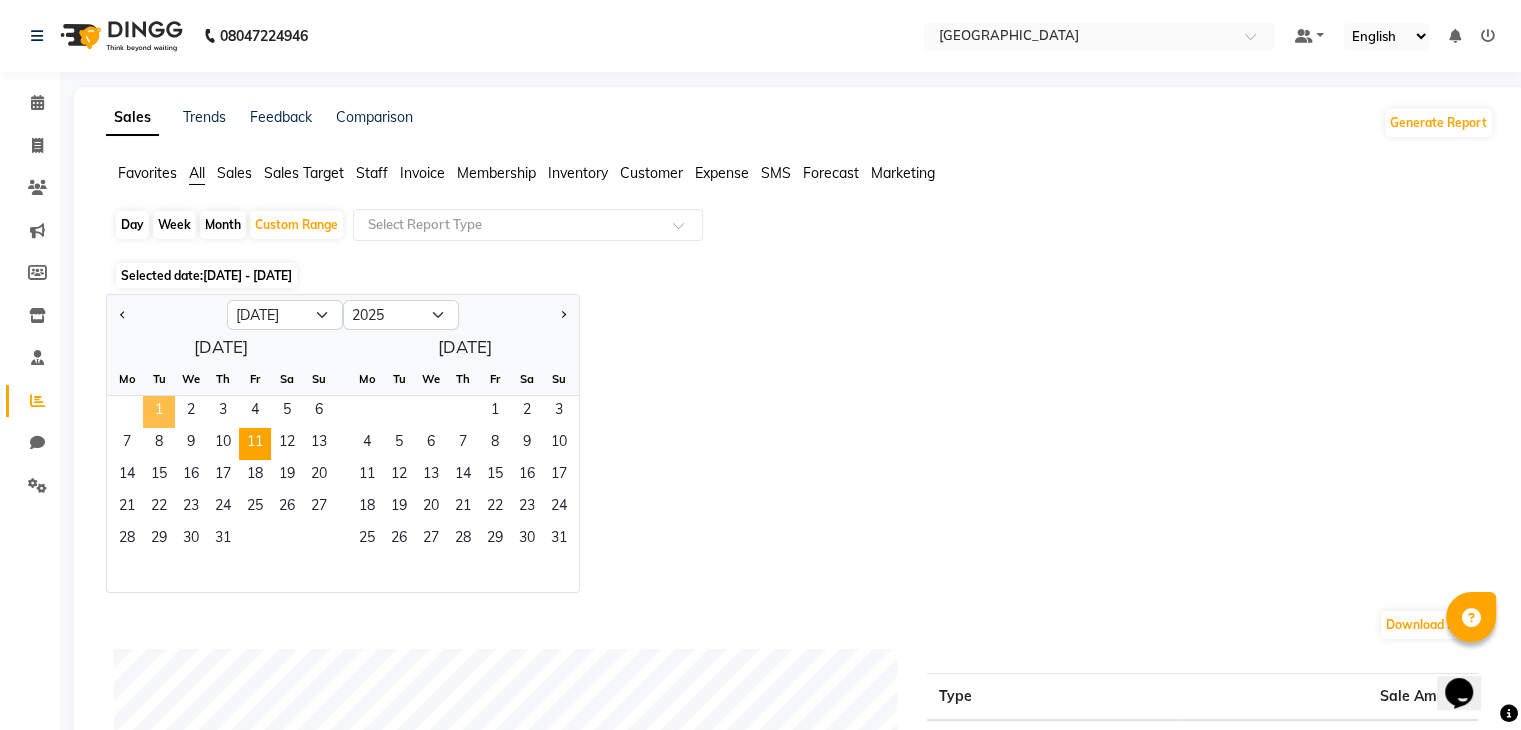 click on "1" 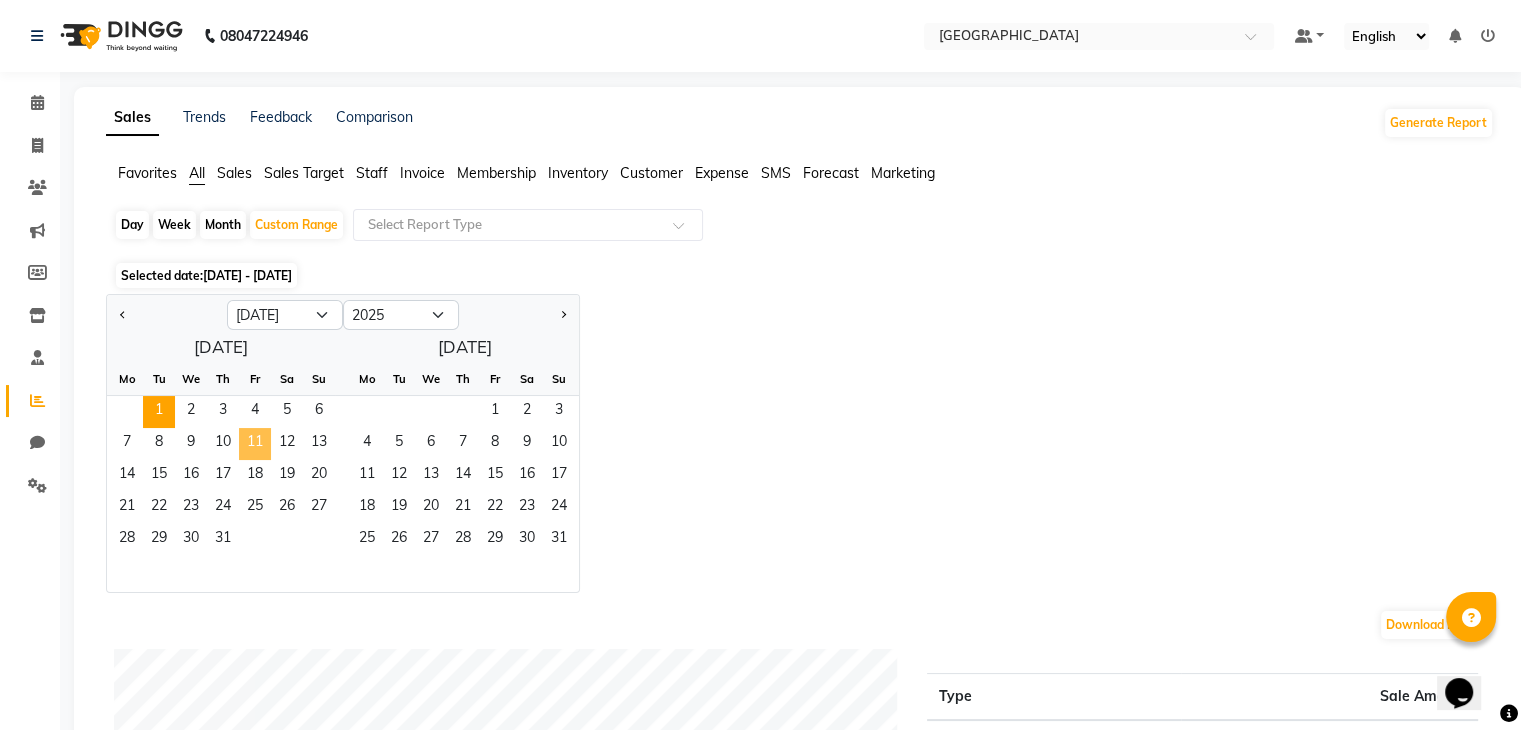 click on "11" 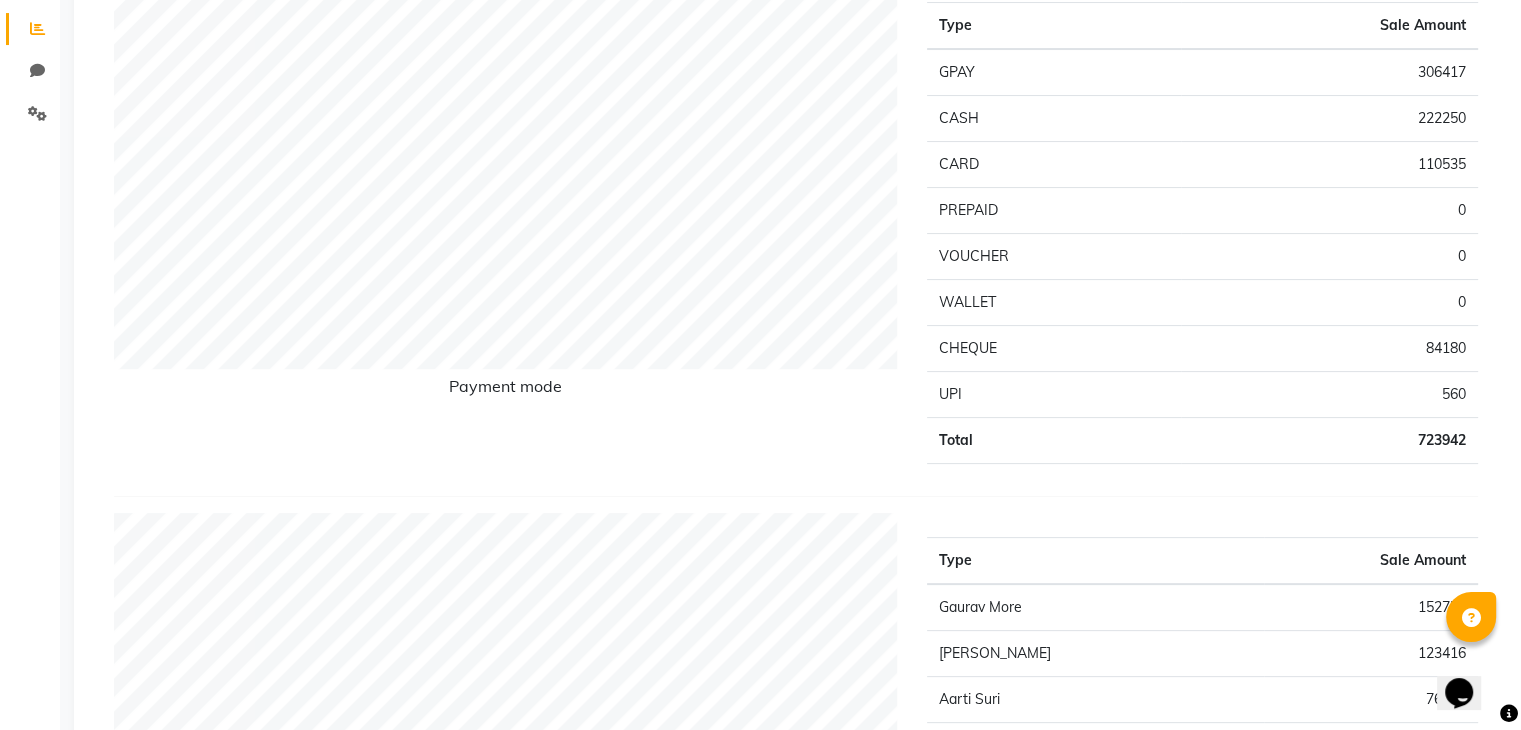 scroll, scrollTop: 0, scrollLeft: 0, axis: both 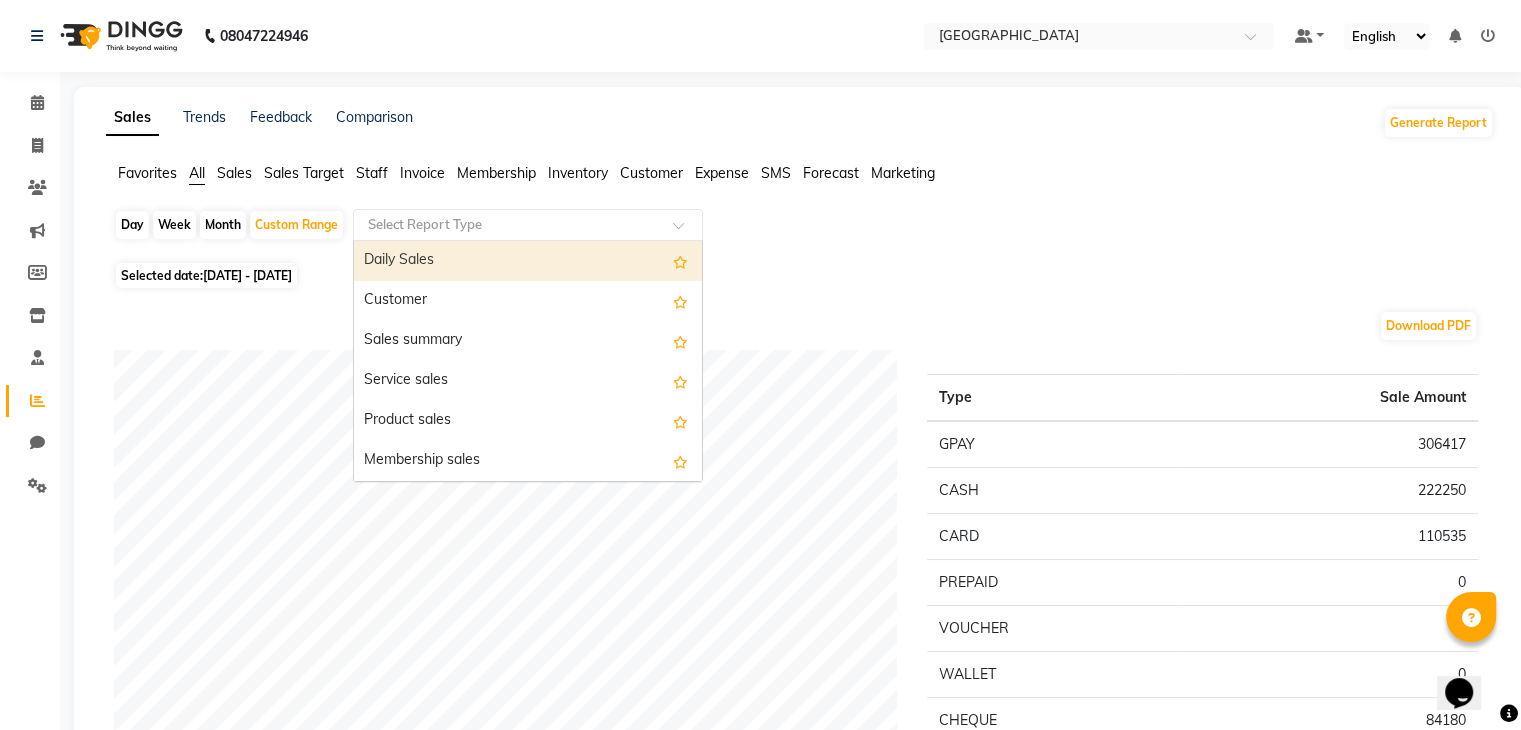 click 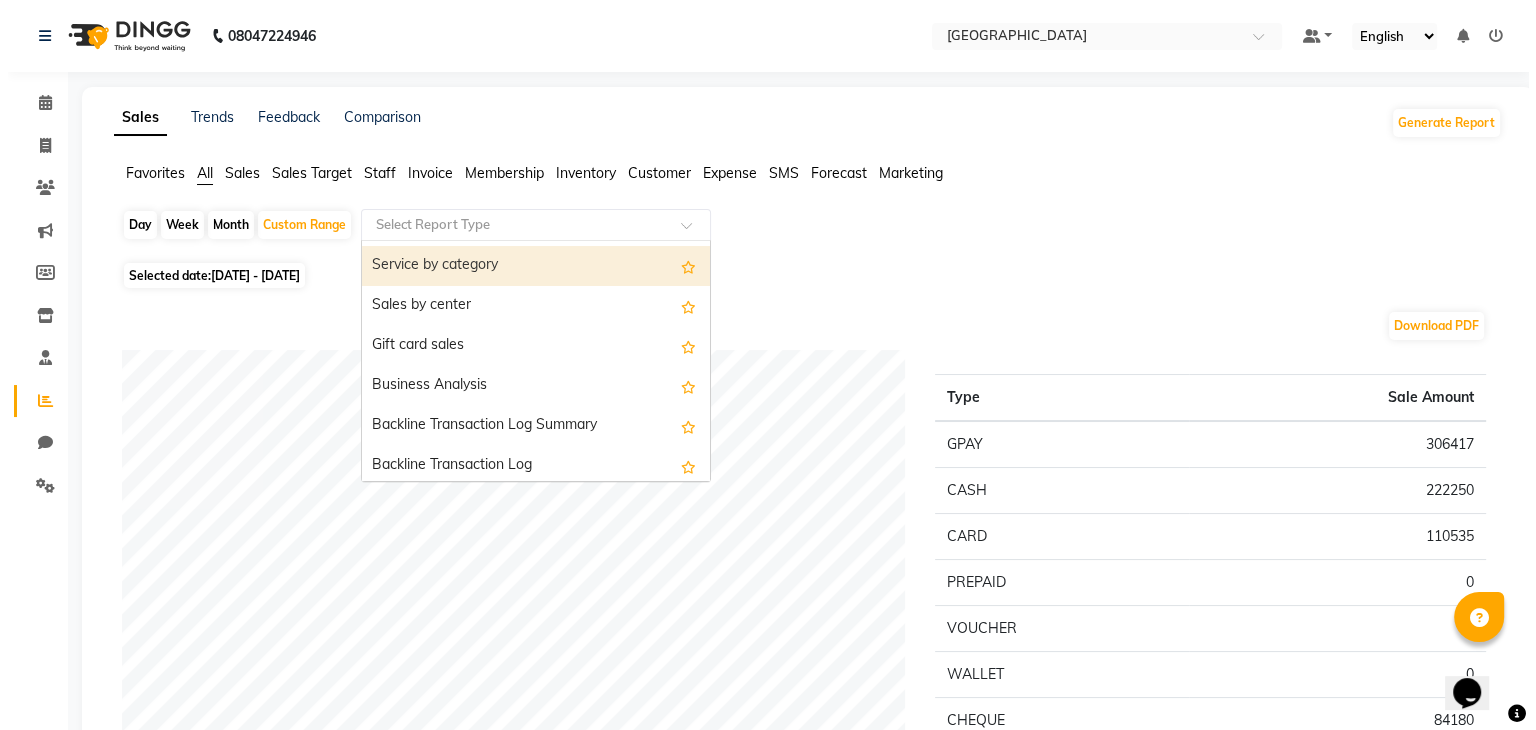 scroll, scrollTop: 394, scrollLeft: 0, axis: vertical 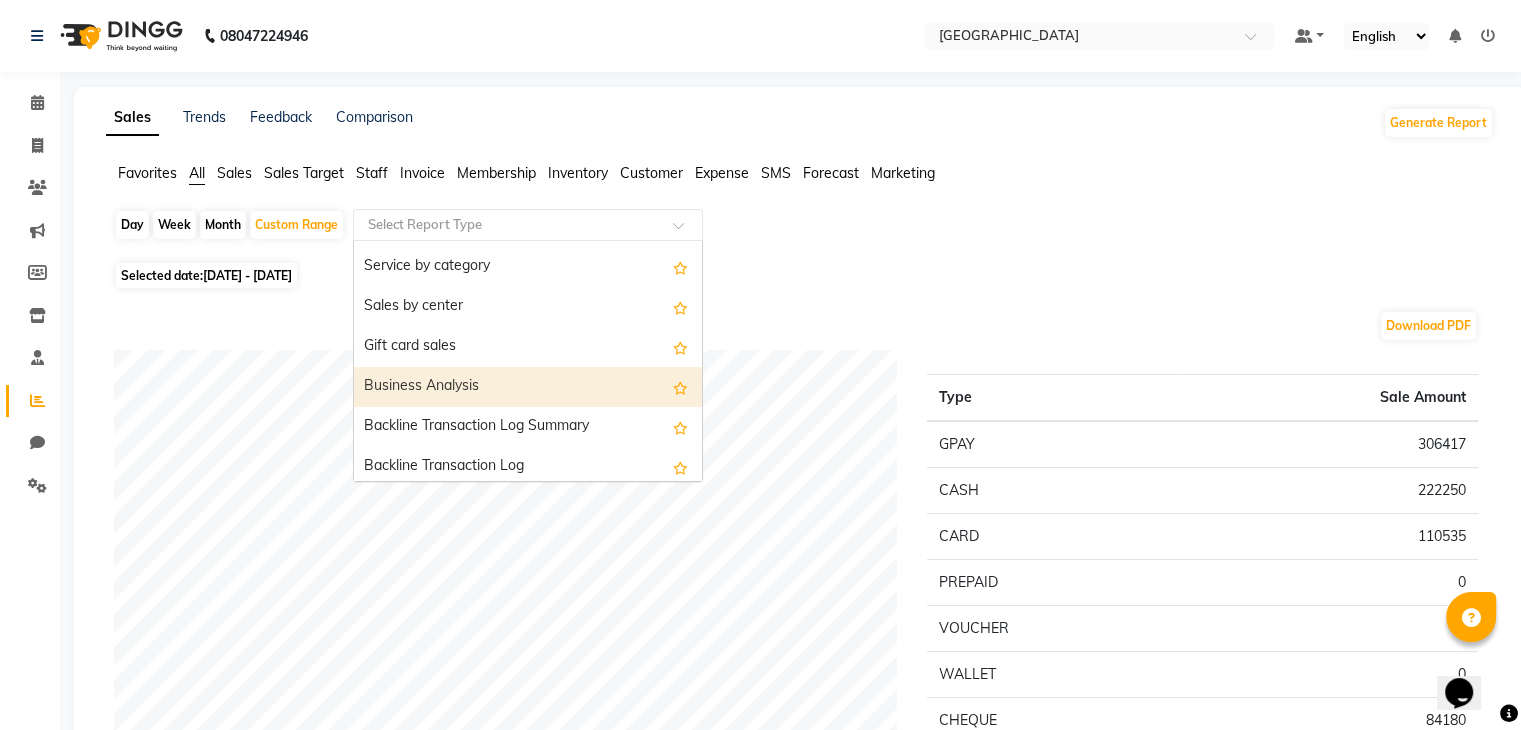 click on "Business Analysis" at bounding box center [528, 387] 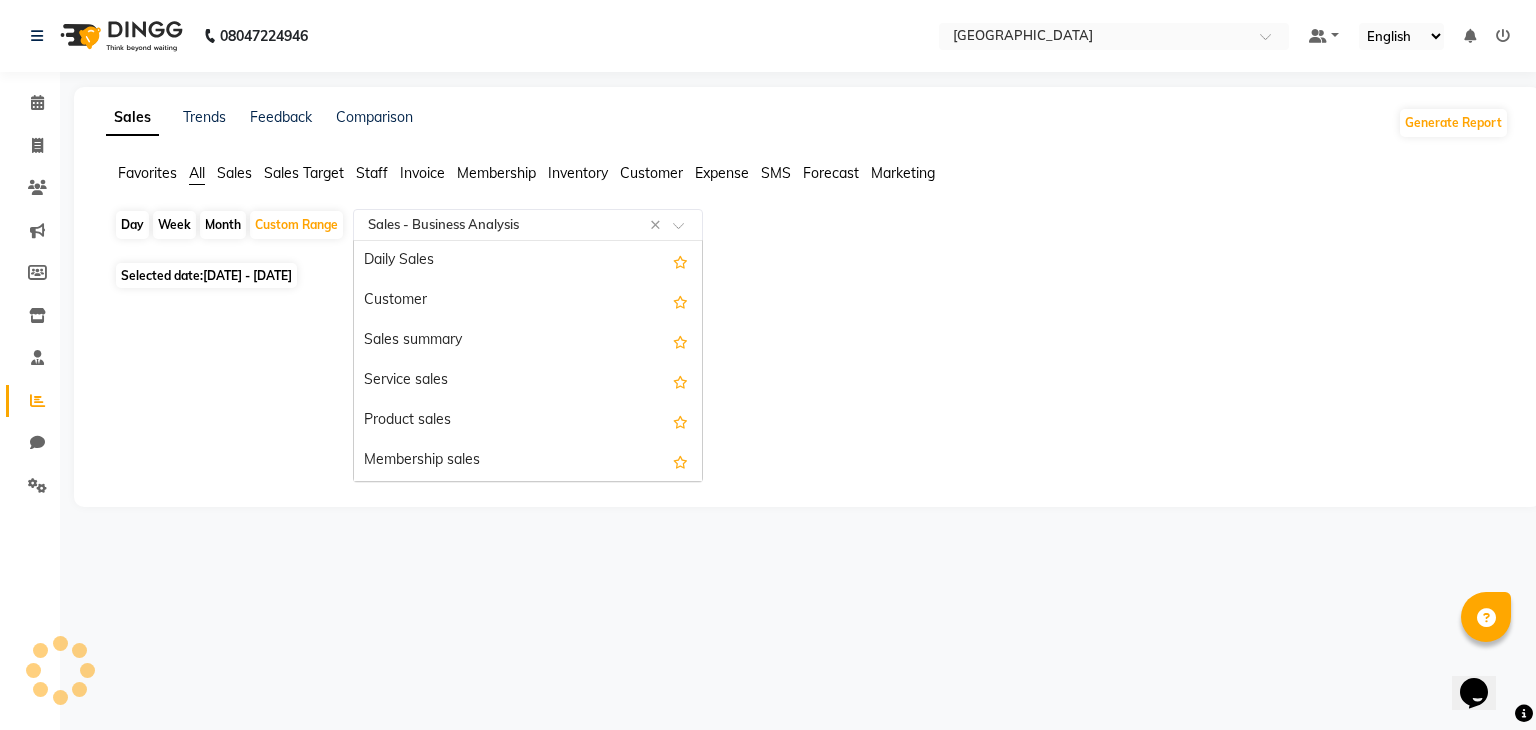 scroll, scrollTop: 520, scrollLeft: 0, axis: vertical 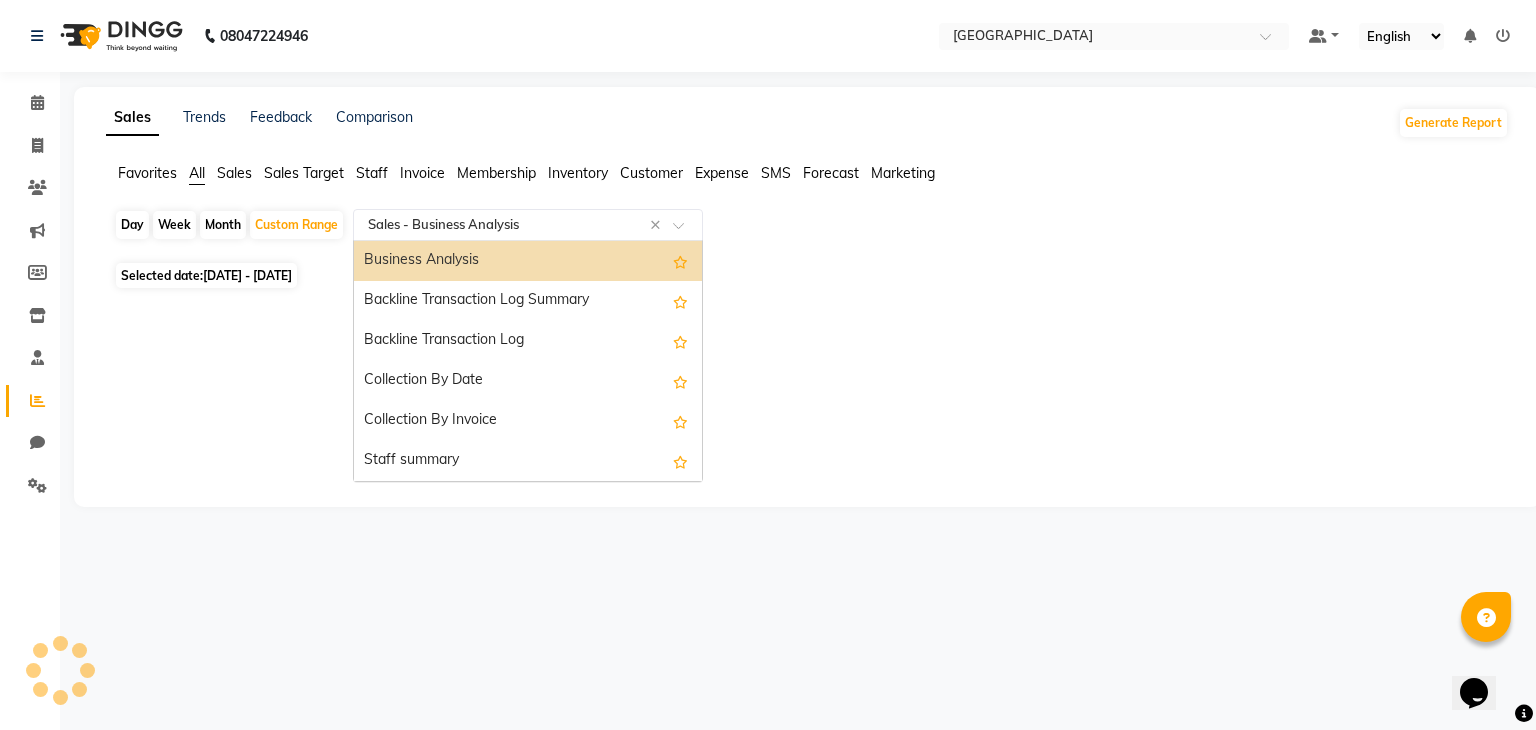 click 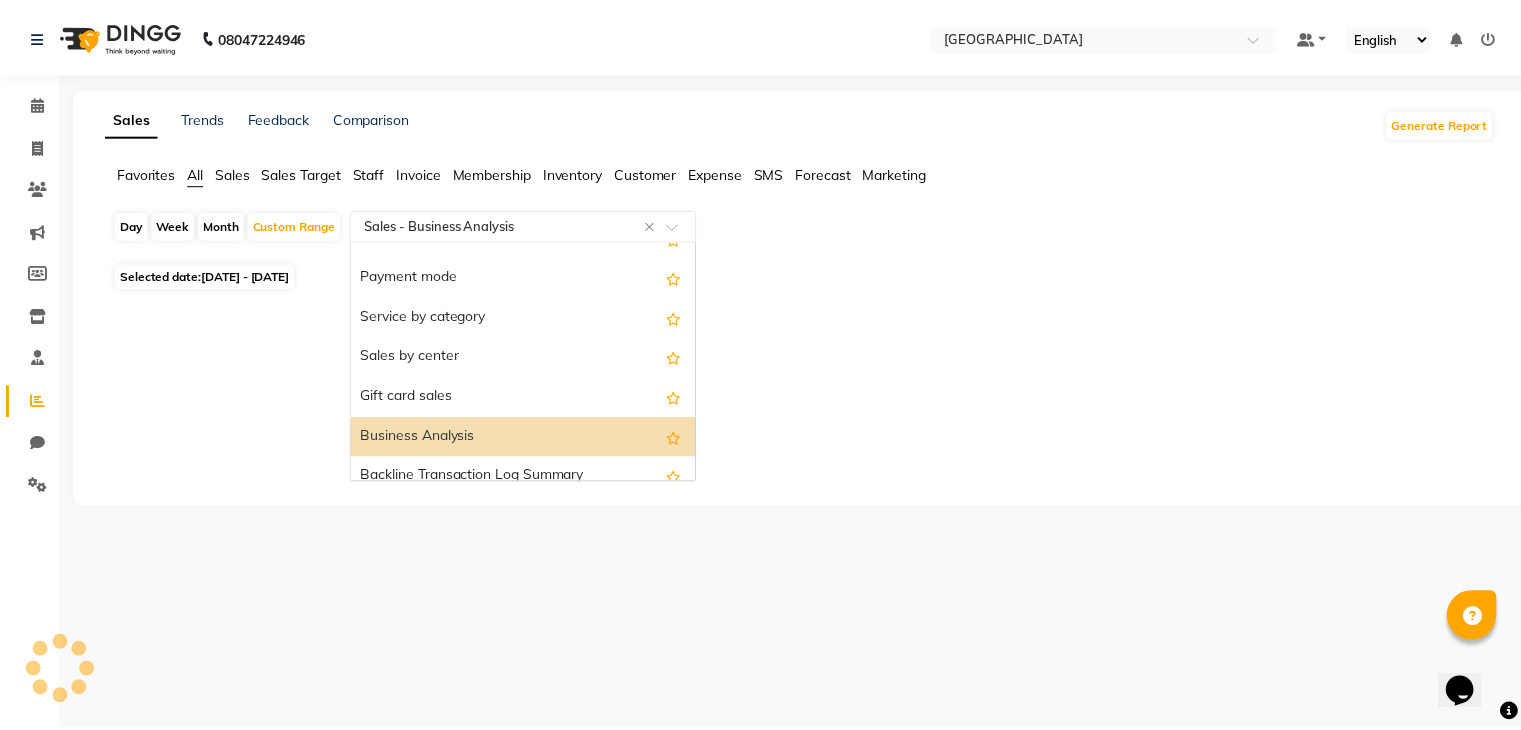 scroll, scrollTop: 351, scrollLeft: 0, axis: vertical 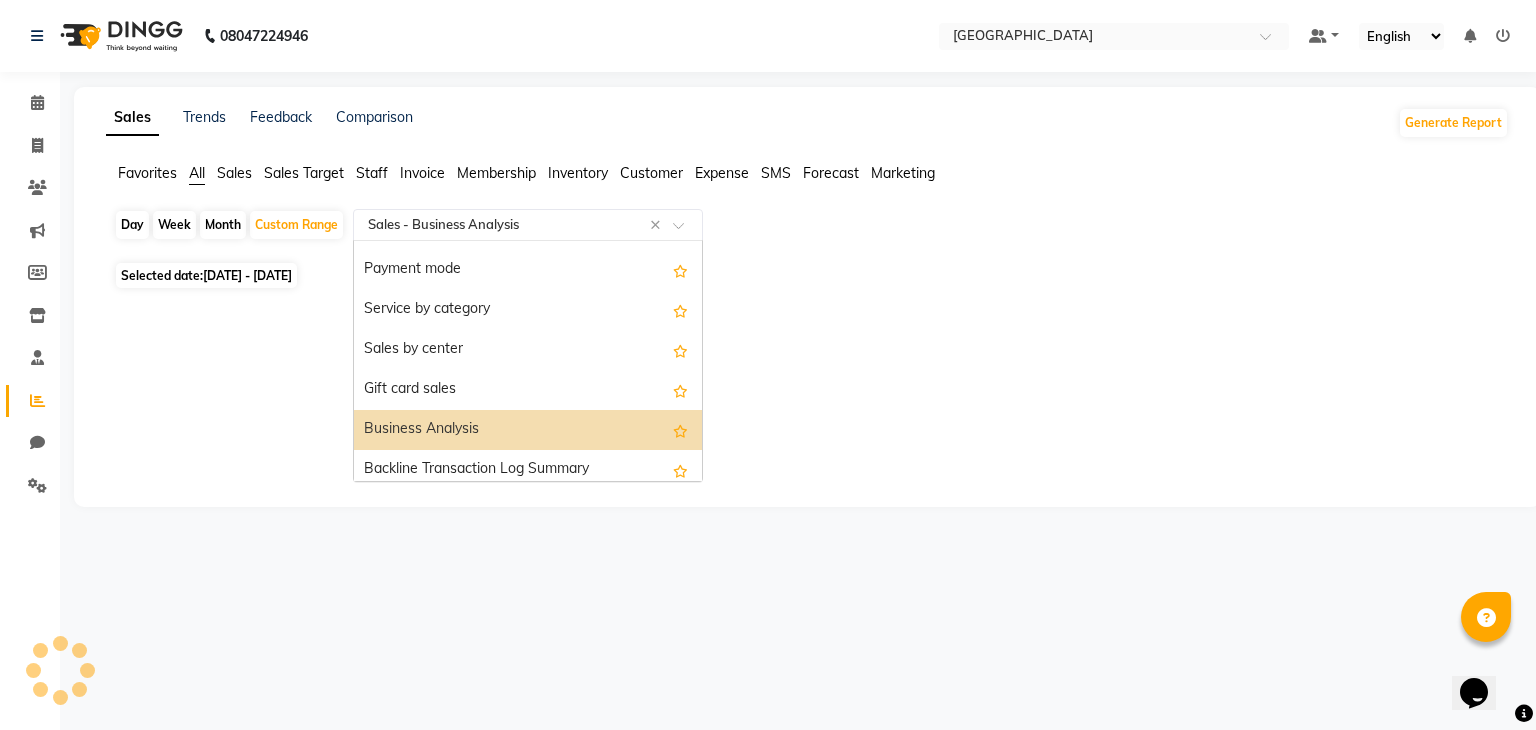 click on "Business Analysis" at bounding box center (528, 430) 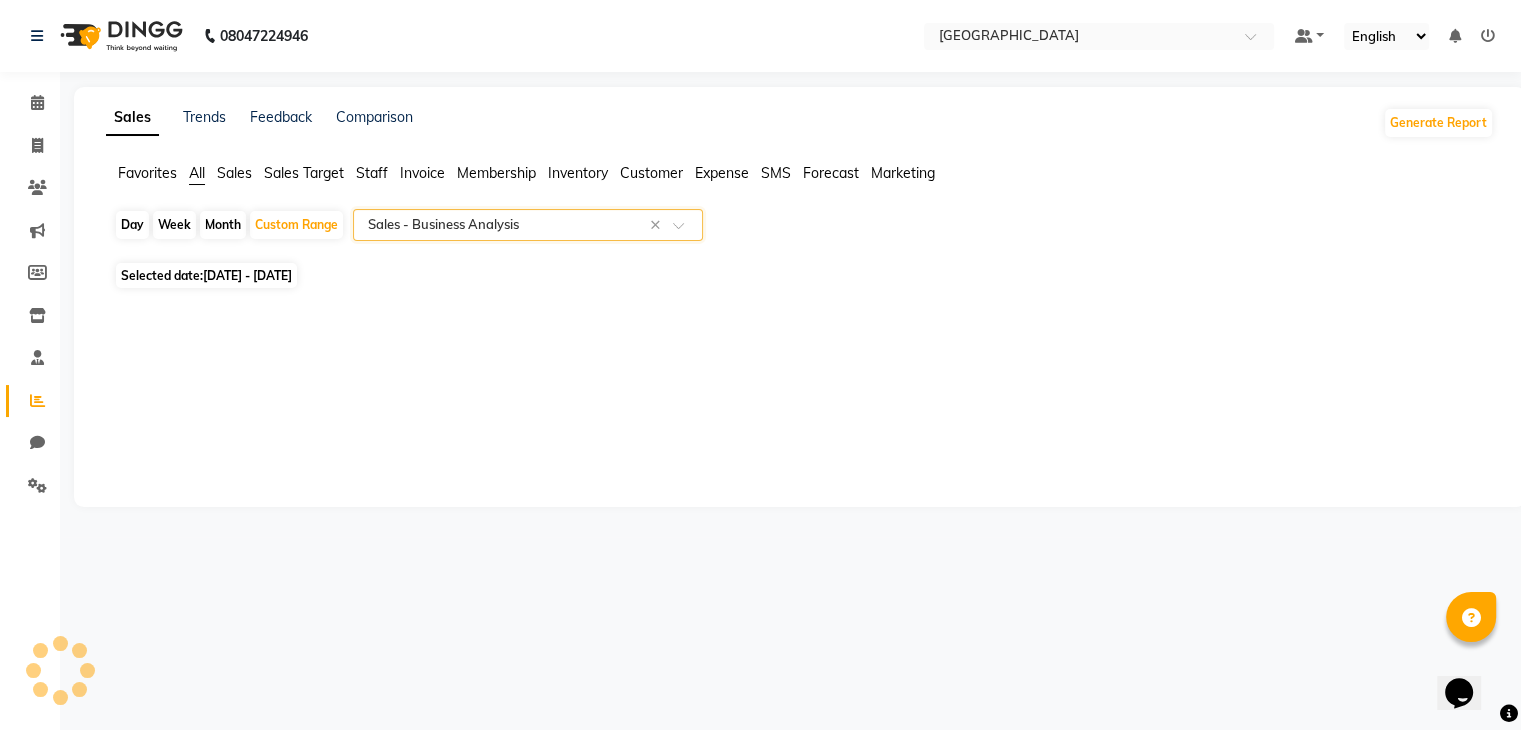 select on "full_report" 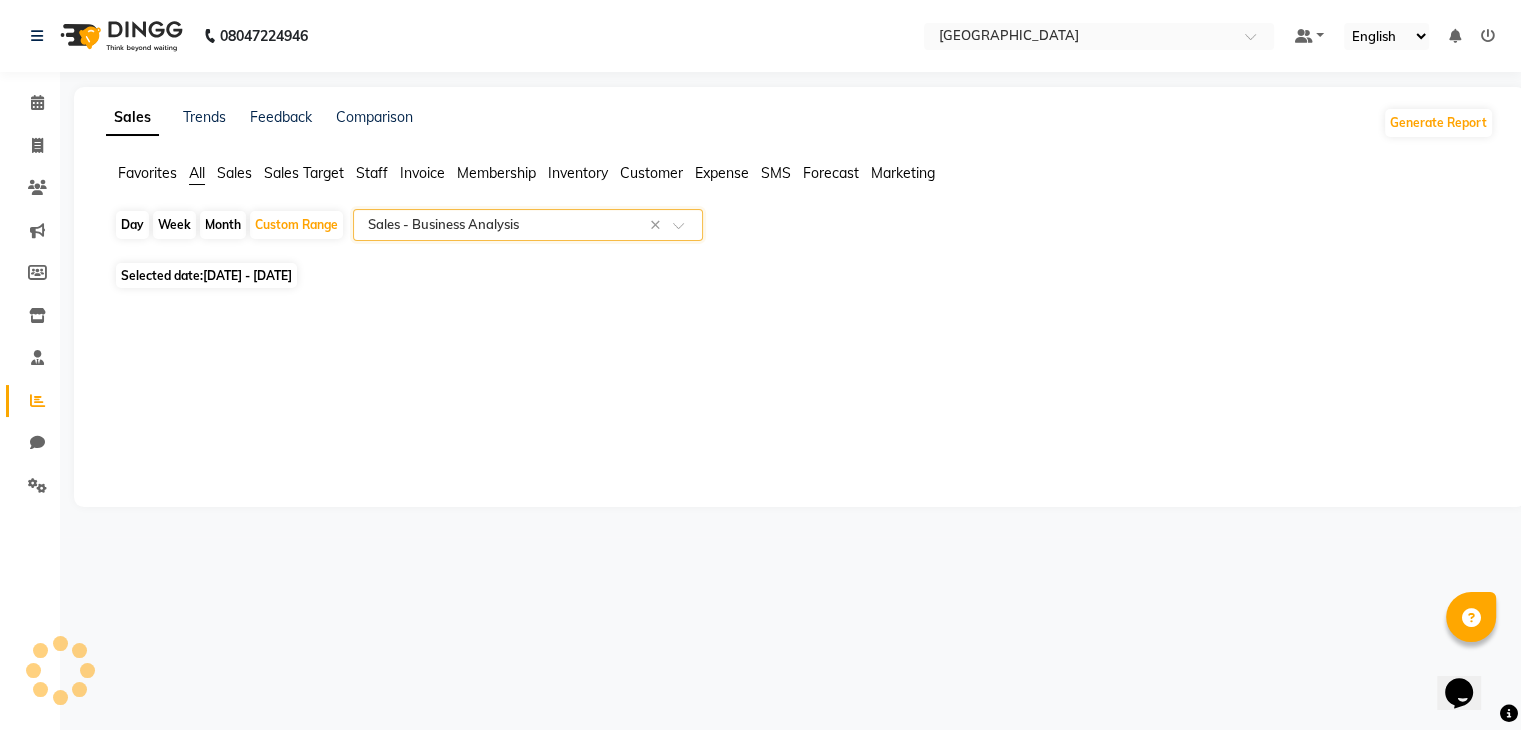 select on "csv" 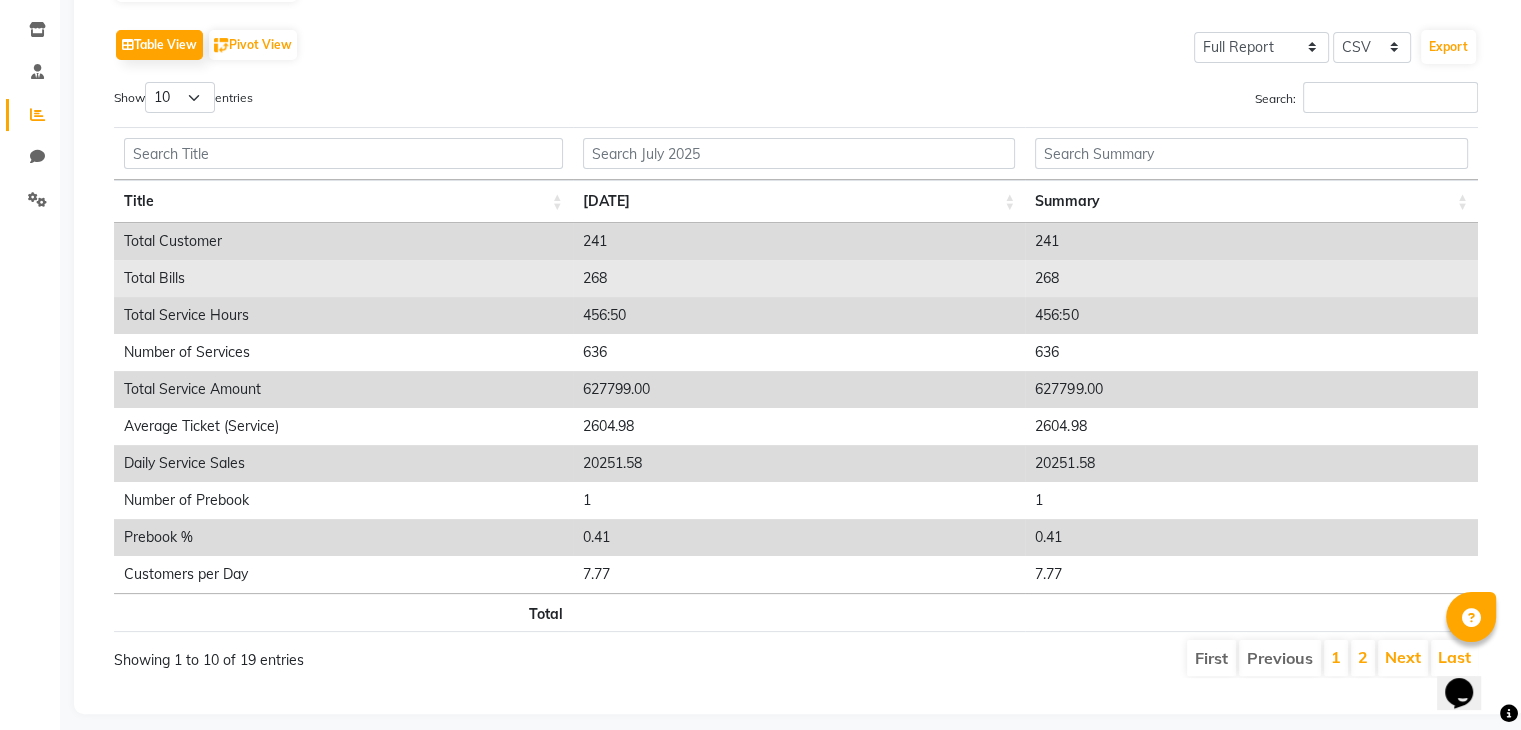 scroll, scrollTop: 313, scrollLeft: 0, axis: vertical 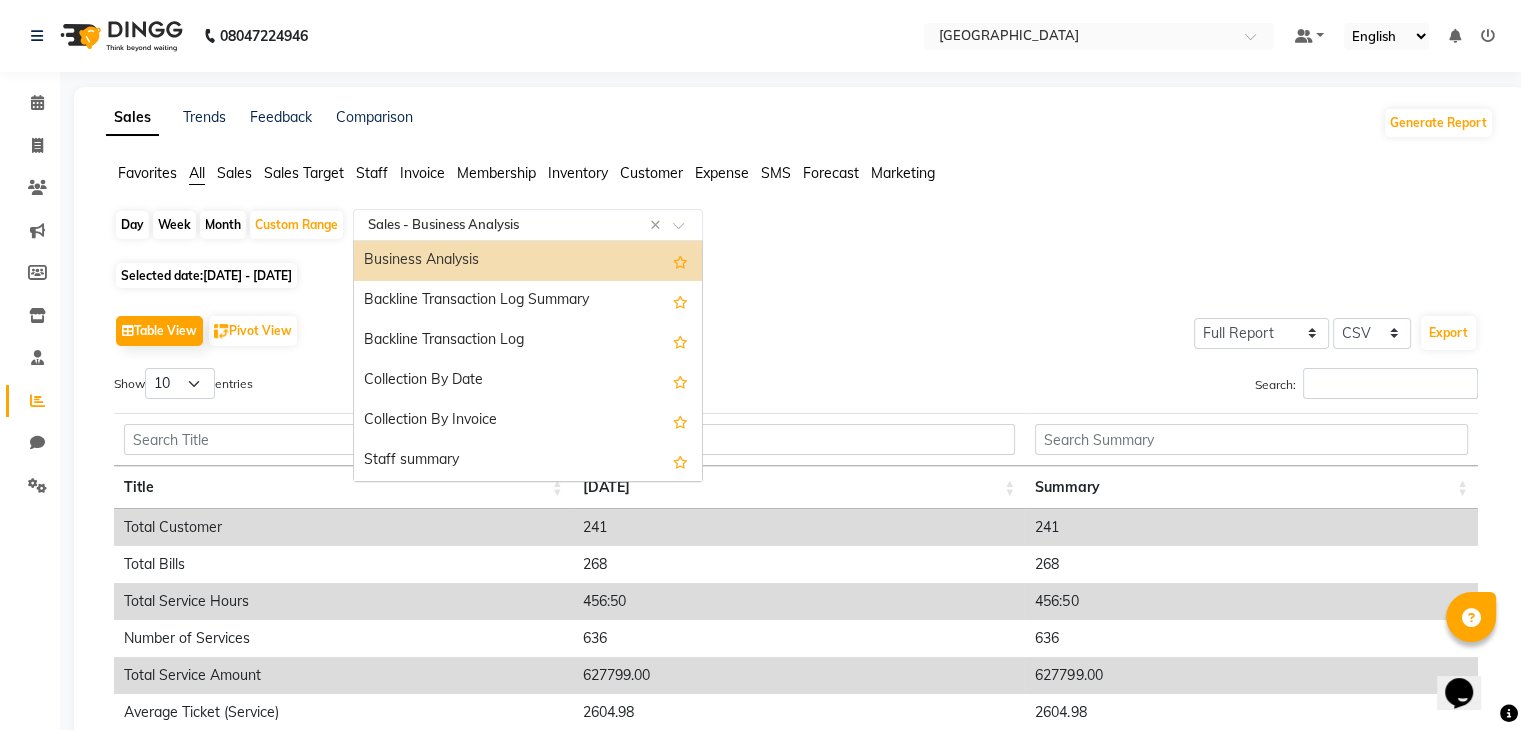 click 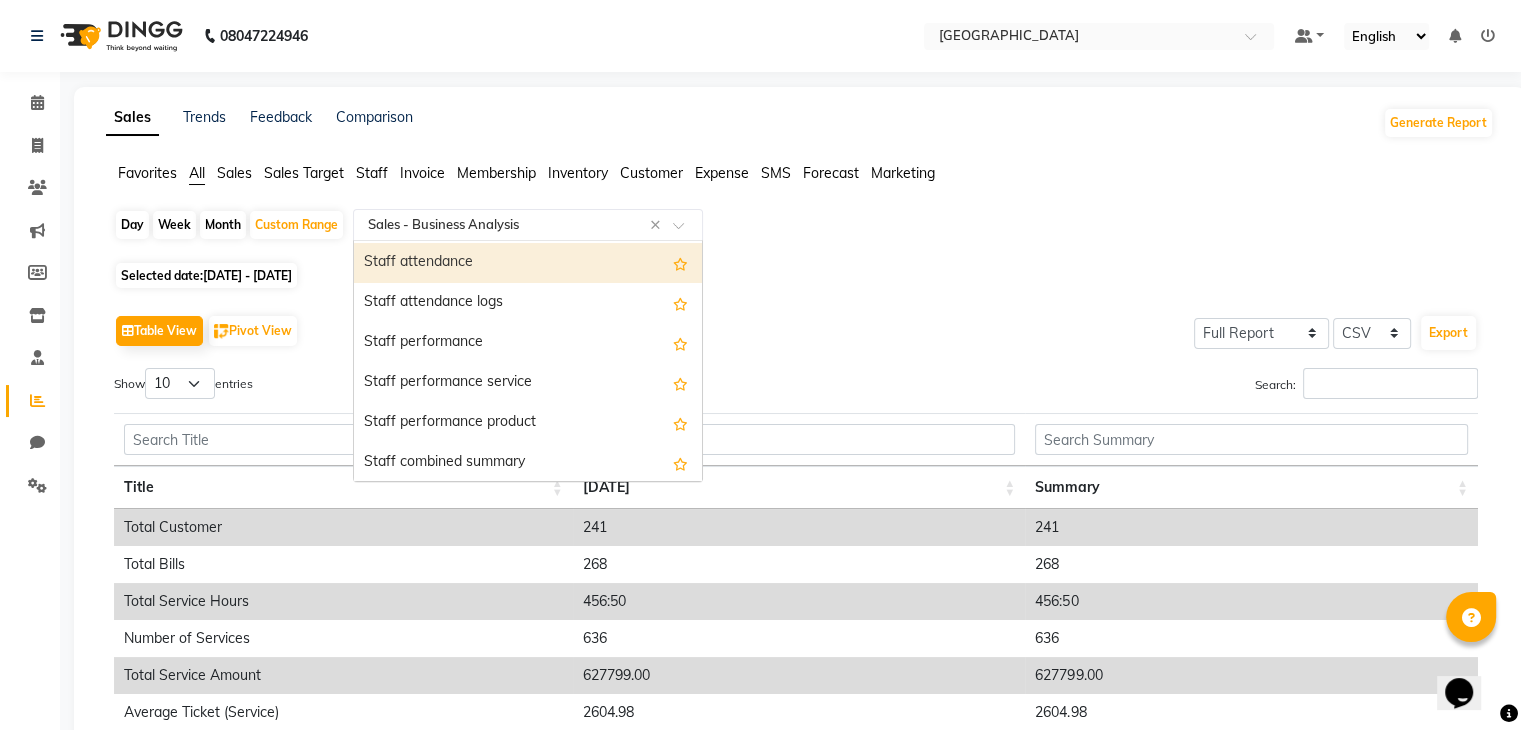scroll, scrollTop: 986, scrollLeft: 0, axis: vertical 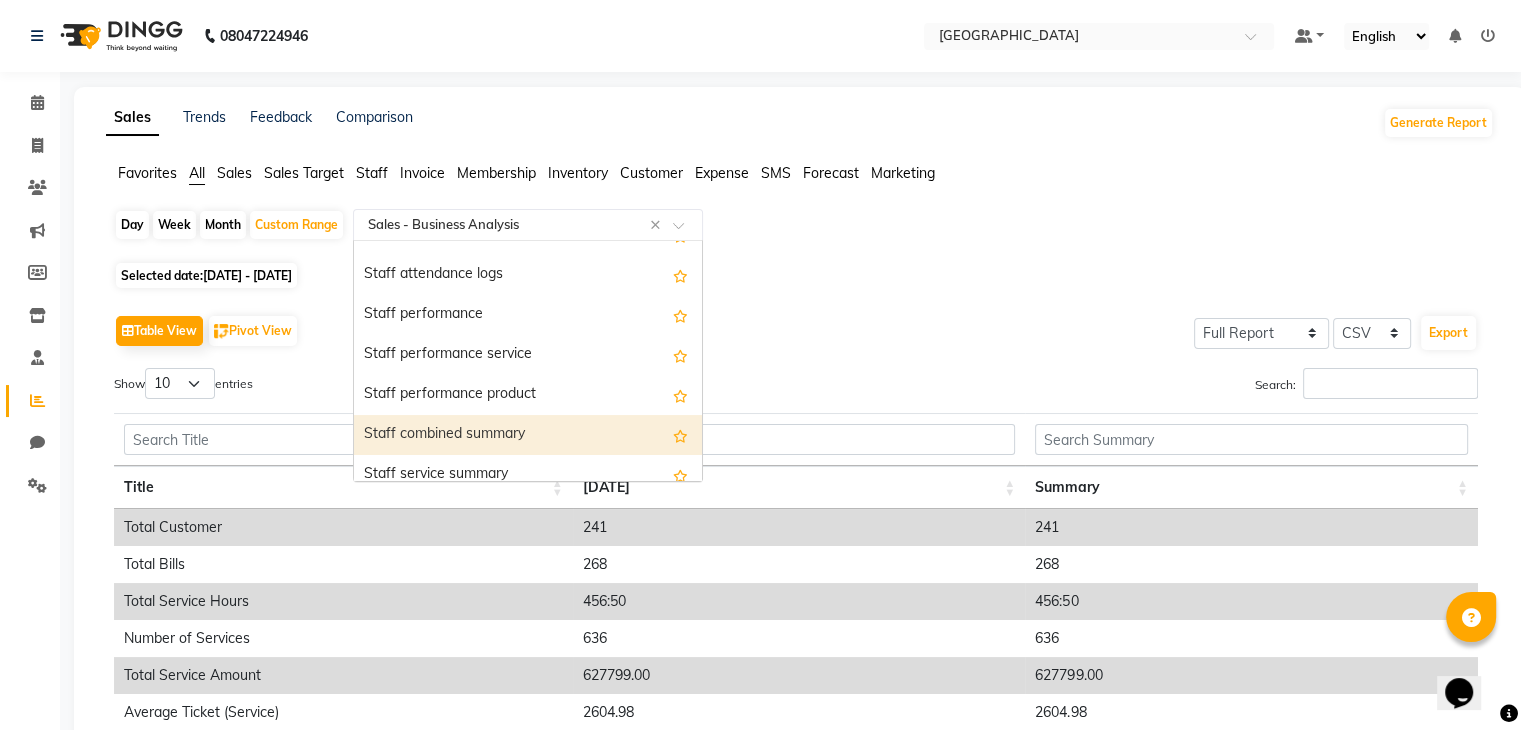 click on "Staff combined summary" at bounding box center (528, 435) 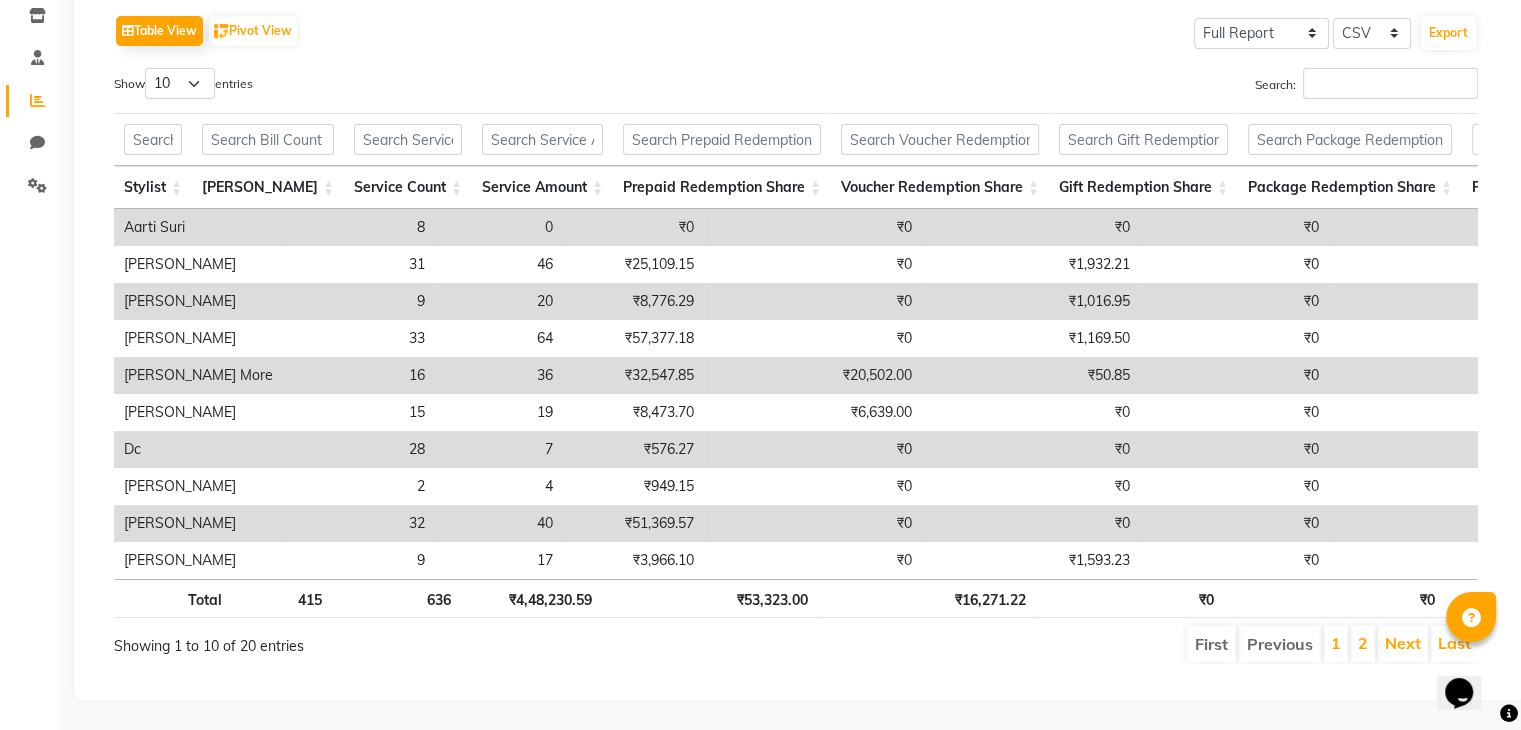 scroll, scrollTop: 328, scrollLeft: 0, axis: vertical 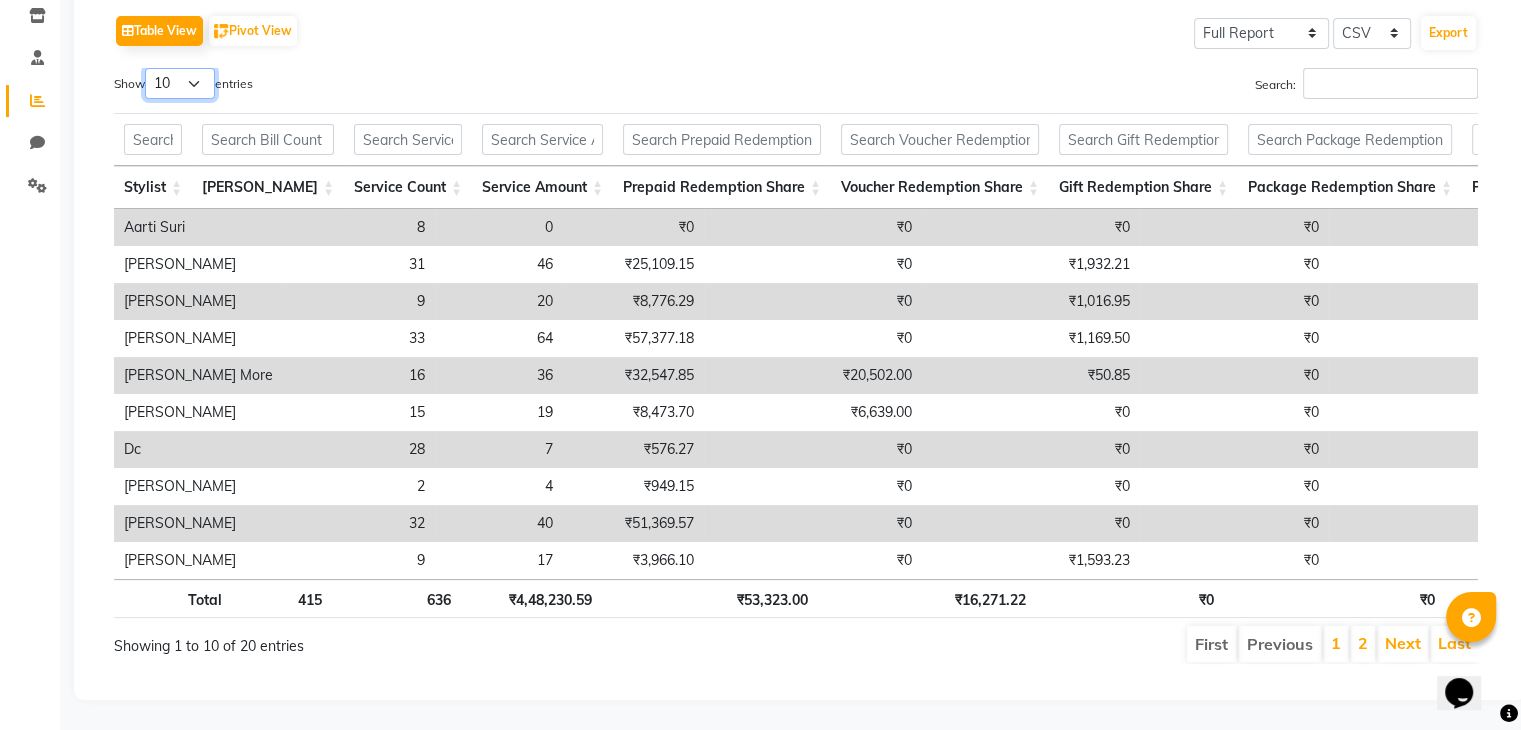 click on "10 25 50 100" at bounding box center [180, 83] 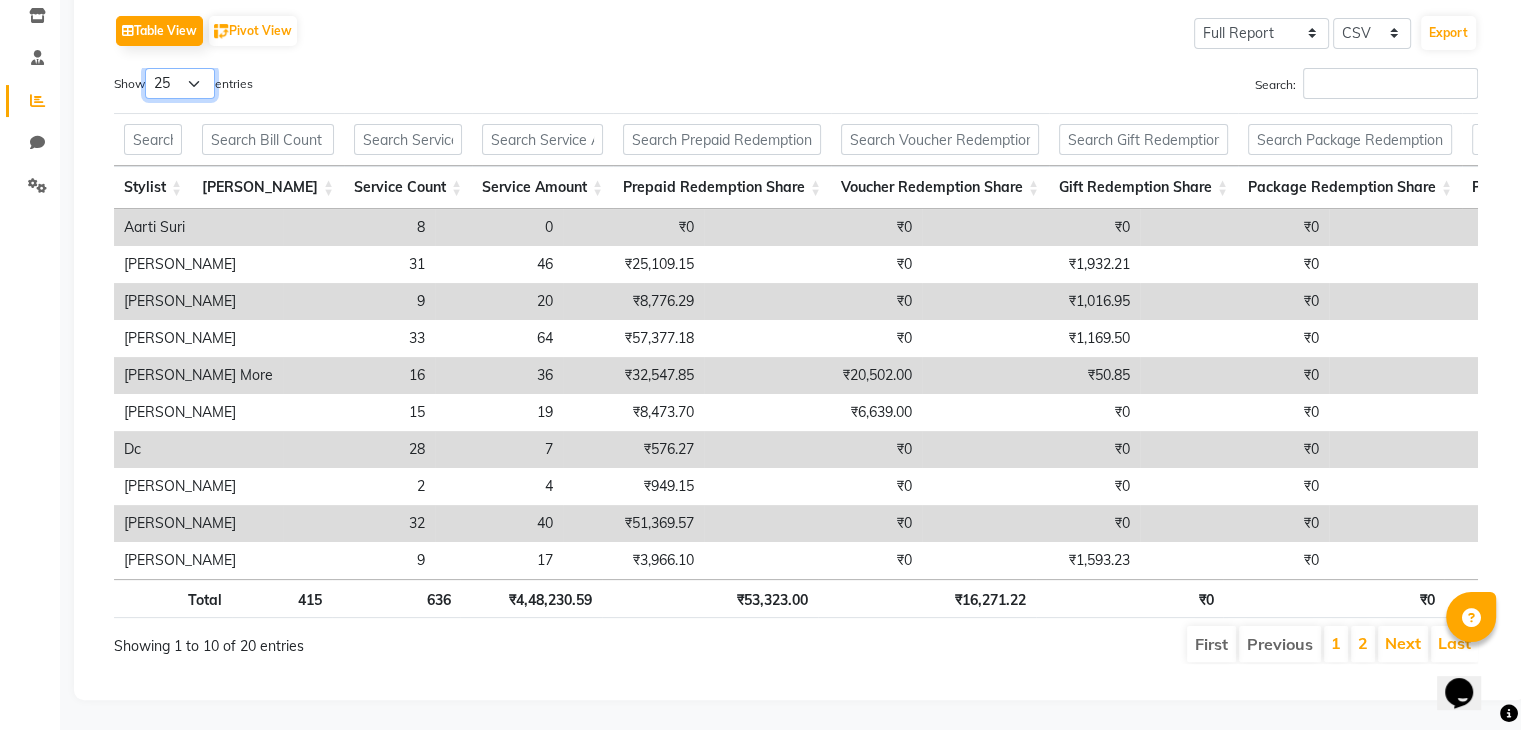 click on "10 25 50 100" at bounding box center [180, 83] 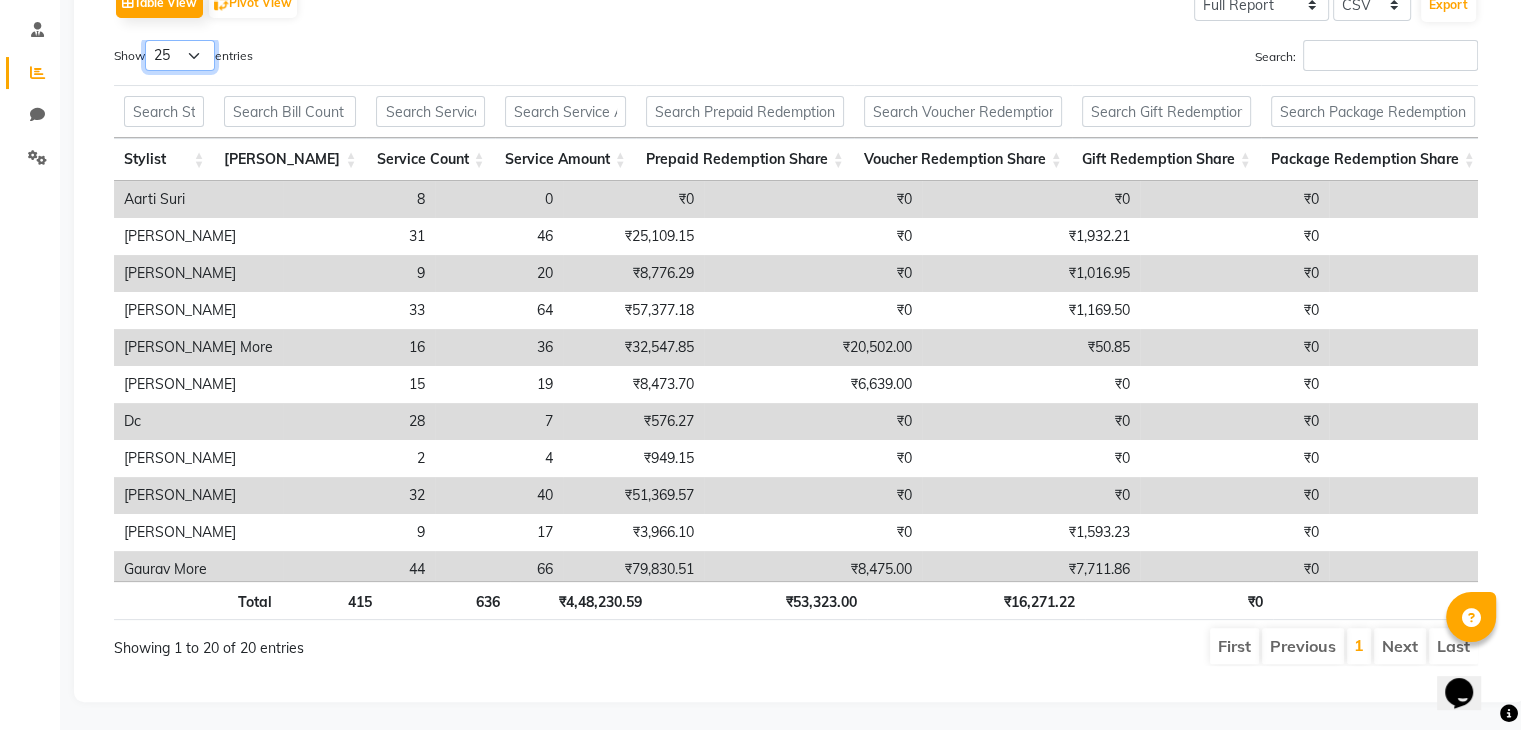 scroll, scrollTop: 0, scrollLeft: 222, axis: horizontal 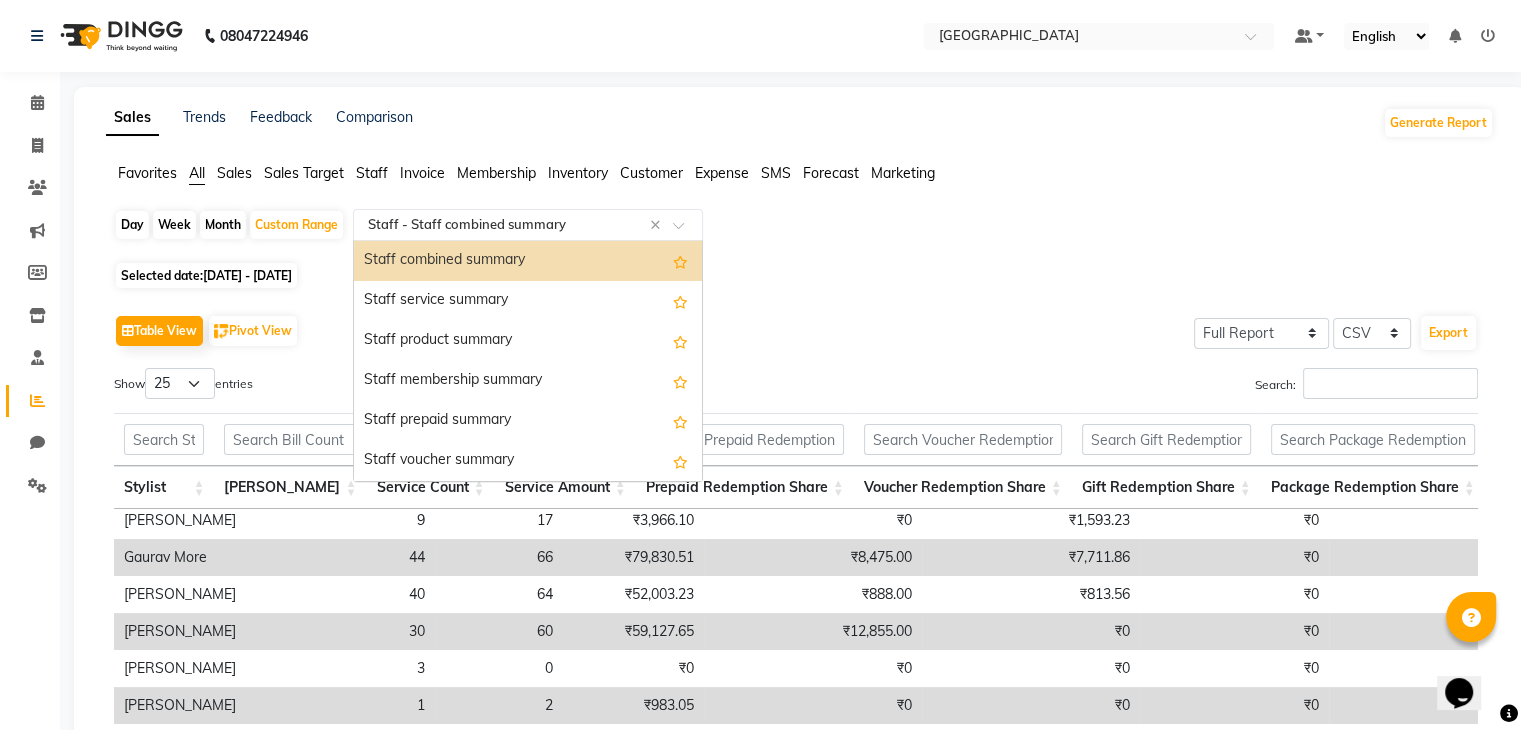 click 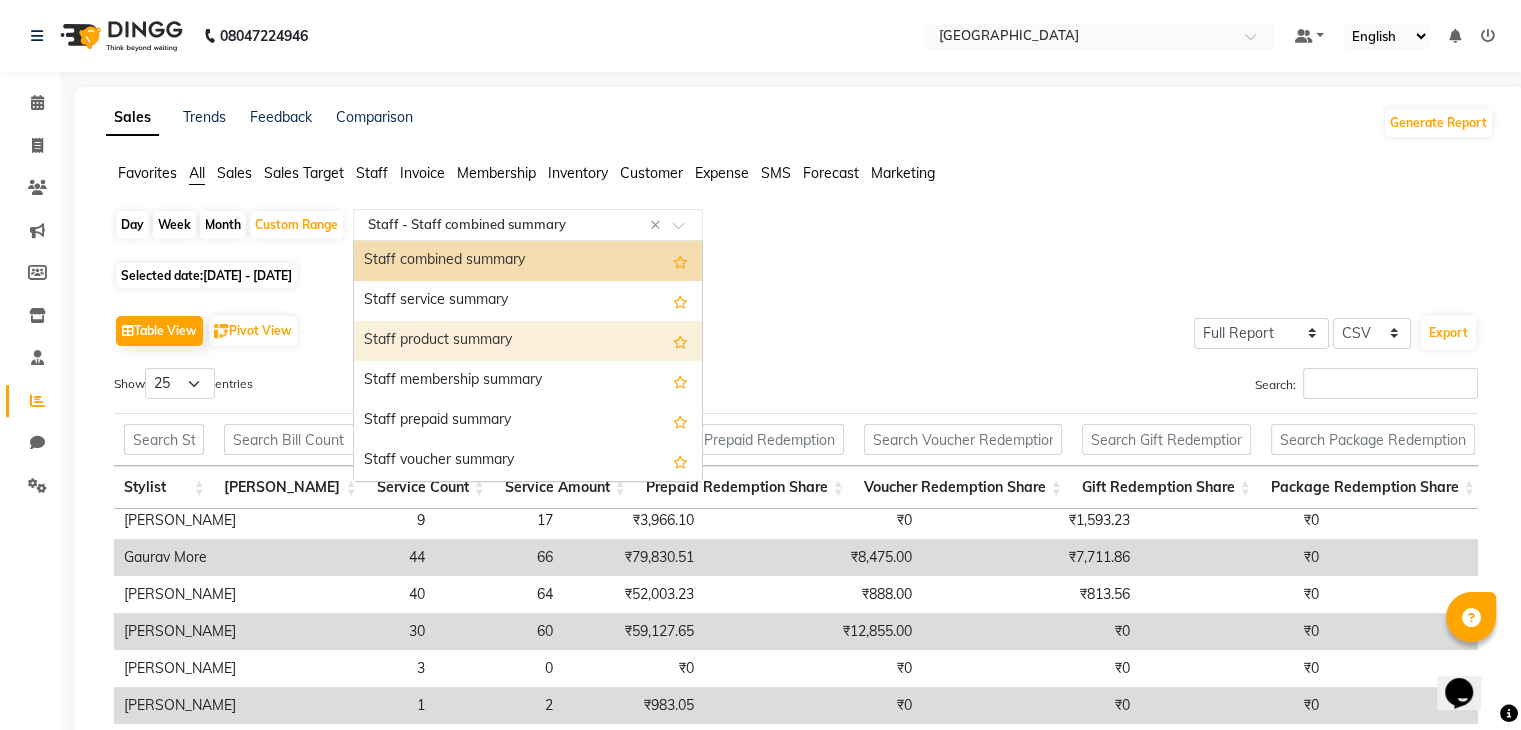 click on "Staff product summary" at bounding box center (528, 341) 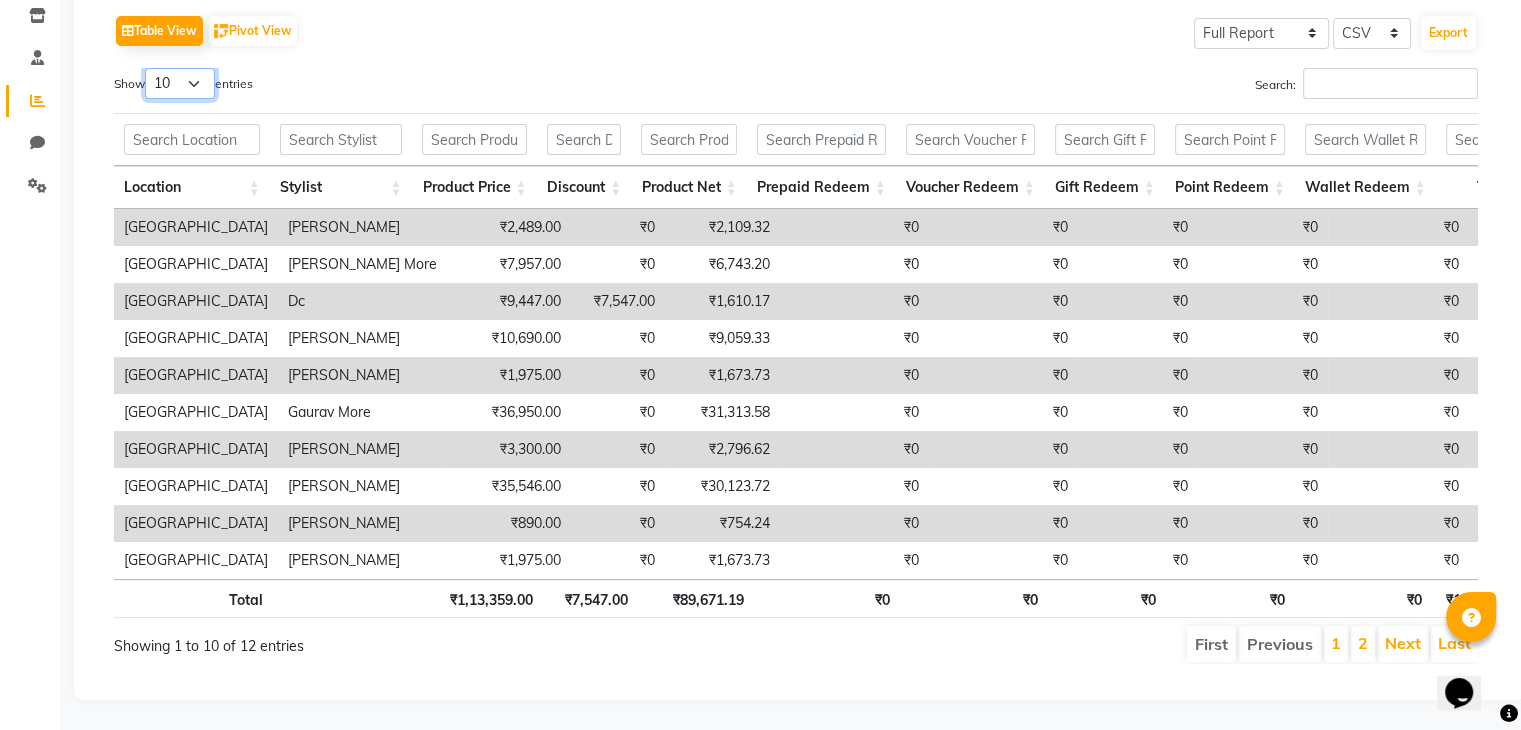click on "10 25 50 100" at bounding box center [180, 83] 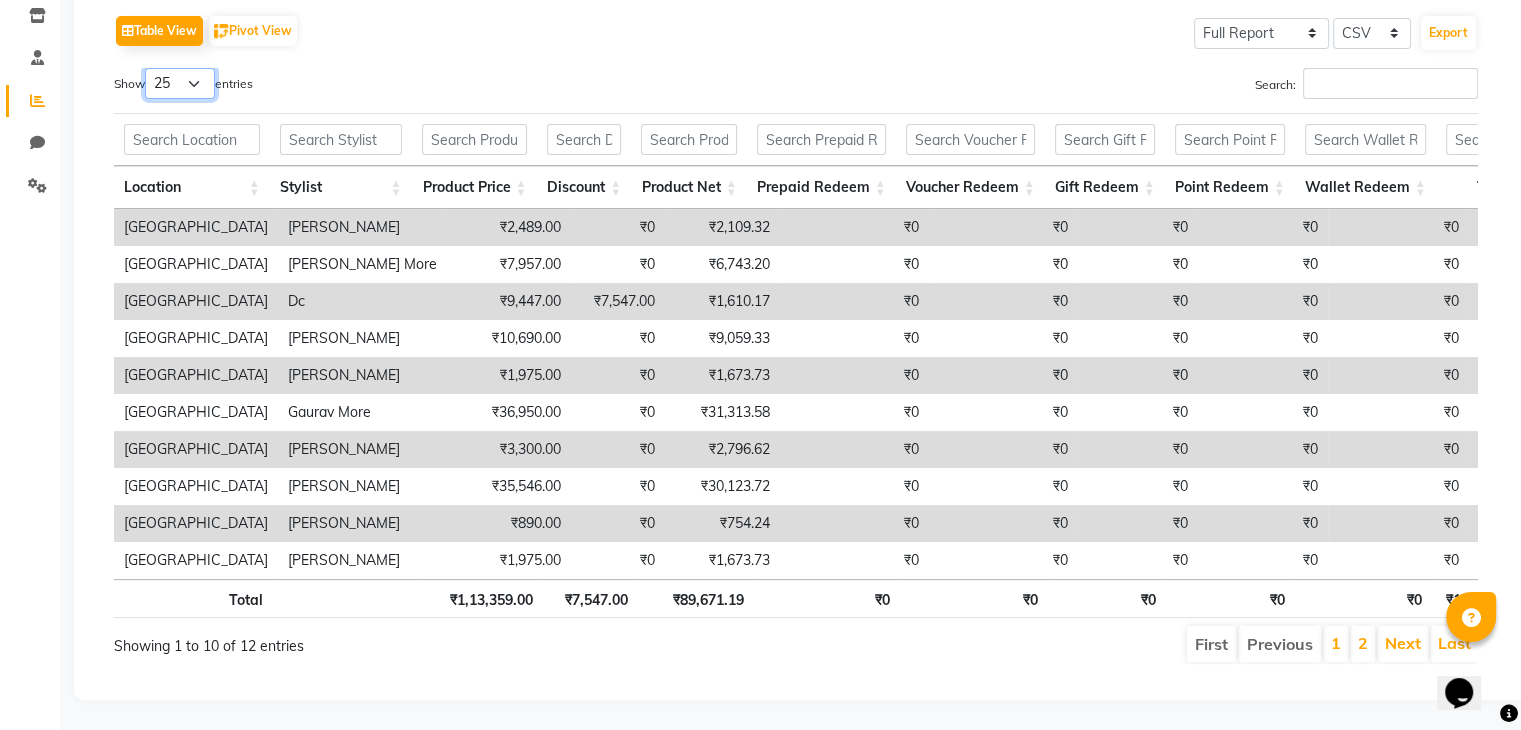 click on "10 25 50 100" at bounding box center (180, 83) 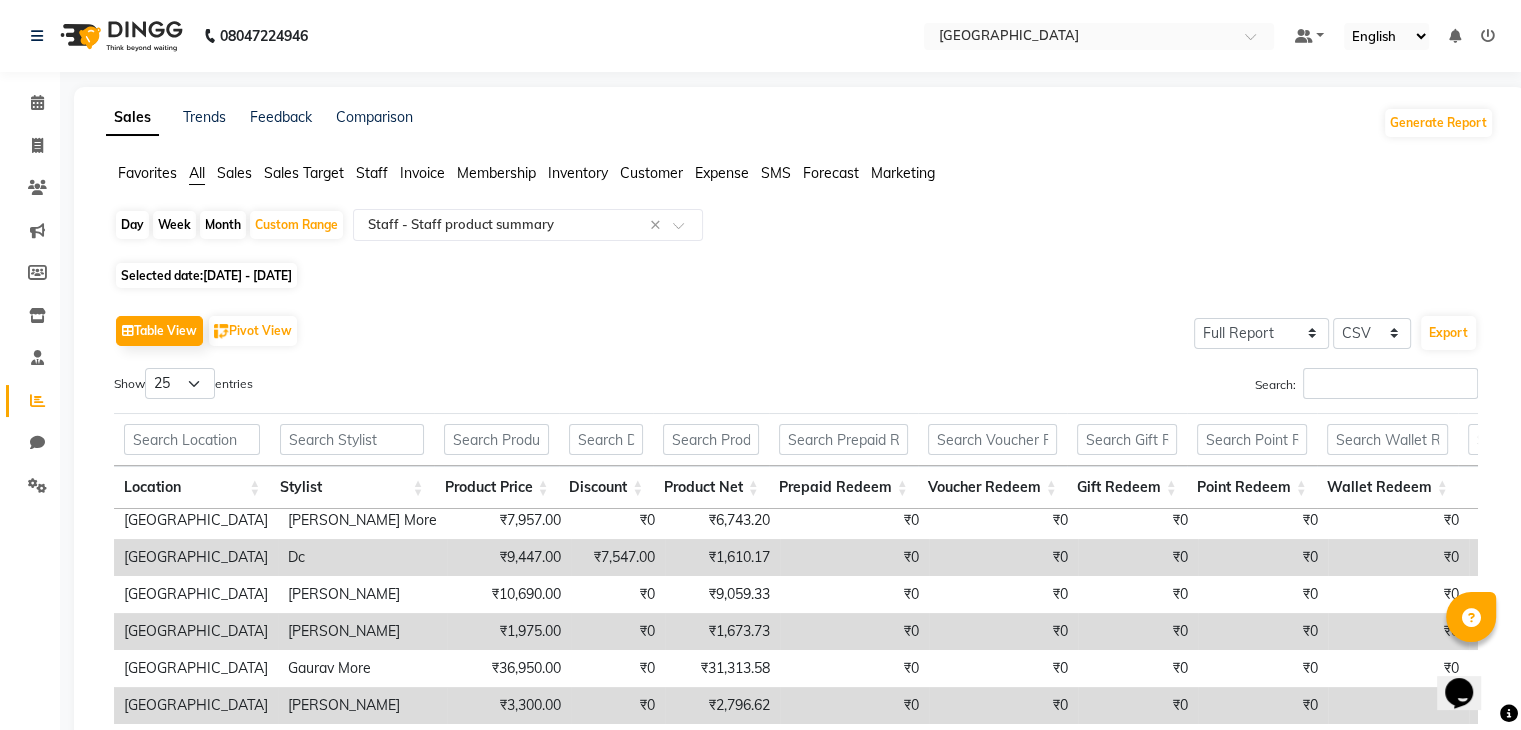 click on "Table View   Pivot View  Select Full Report Filtered Report Select CSV PDF  Export  Show  10 25 50 100  entries Search: Location Stylist Product Price Discount Product Net Prepaid Redeem Voucher Redeem Gift Redeem Point Redeem Wallet Redeem Tax Total Location Stylist Product Price Discount Product Net Prepaid Redeem Voucher Redeem Gift Redeem Point Redeem Wallet Redeem Tax Total Total ₹1,13,359.00 ₹7,547.00 ₹89,671.19 ₹0 ₹0 ₹0 ₹0 ₹0 ₹16,140.81 ₹1,05,812.00 [GEOGRAPHIC_DATA][PERSON_NAME] ₹2,489.00 ₹0 ₹2,109.32 ₹0 ₹0 ₹0 ₹0 ₹0 ₹379.68 ₹2,489.00 [GEOGRAPHIC_DATA][PERSON_NAME] More  ₹7,957.00 ₹0 ₹6,743.20 ₹0 ₹0 ₹0 ₹0 ₹0 ₹1,213.80 ₹7,957.00 [GEOGRAPHIC_DATA] ₹9,447.00 ₹7,547.00 ₹1,610.17 ₹0 ₹0 ₹0 ₹0 ₹0 ₹289.83 ₹1,900.00 [GEOGRAPHIC_DATA][PERSON_NAME] ₹10,690.00 ₹0 ₹9,059.33 ₹0 ₹0 ₹0 ₹0 ₹0 ₹1,630.67 ₹10,690.00 [GEOGRAPHIC_DATA][PERSON_NAME]  ₹1,975.00 ₹0 ₹1,673.73 ₹0 ₹0 ₹0 ₹0 1" 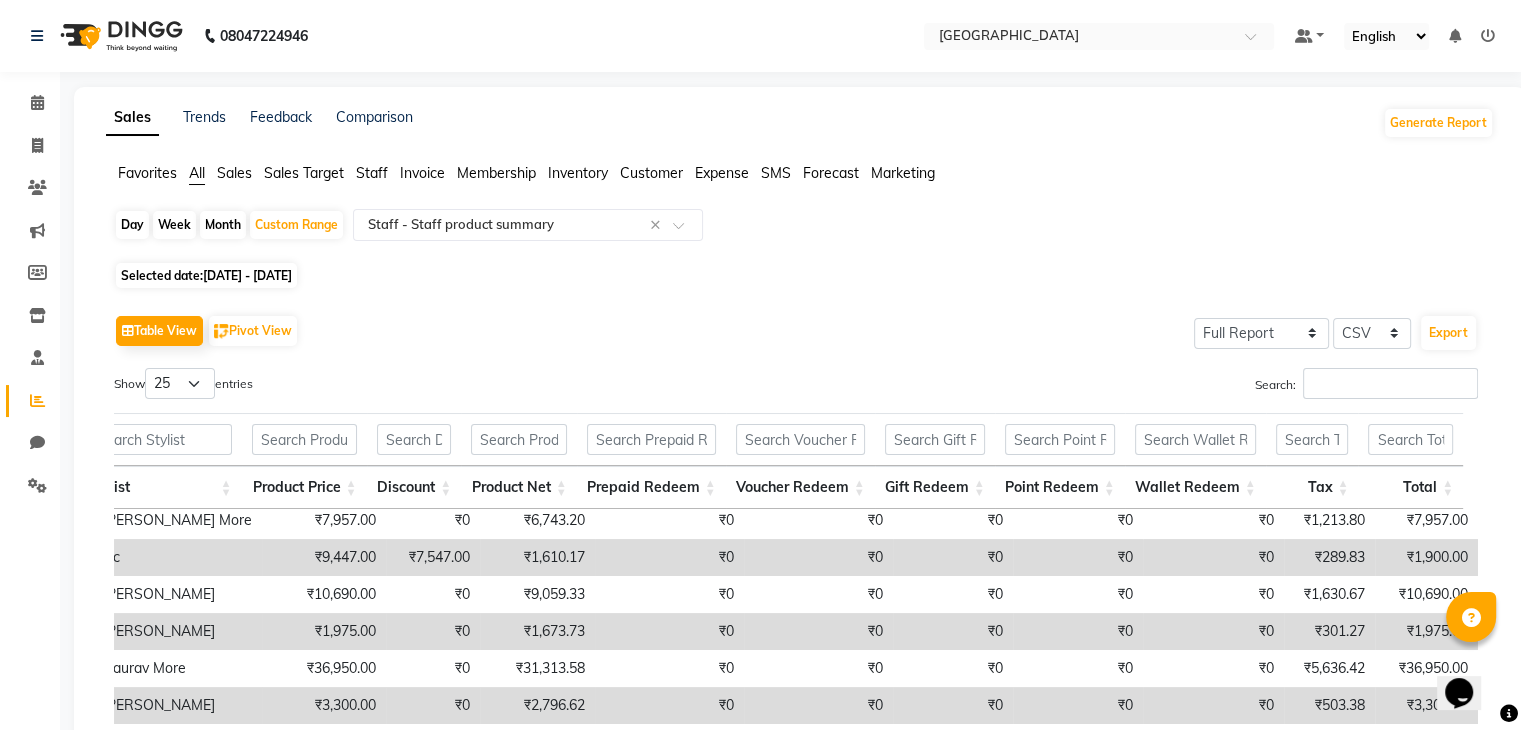 scroll, scrollTop: 0, scrollLeft: 15, axis: horizontal 